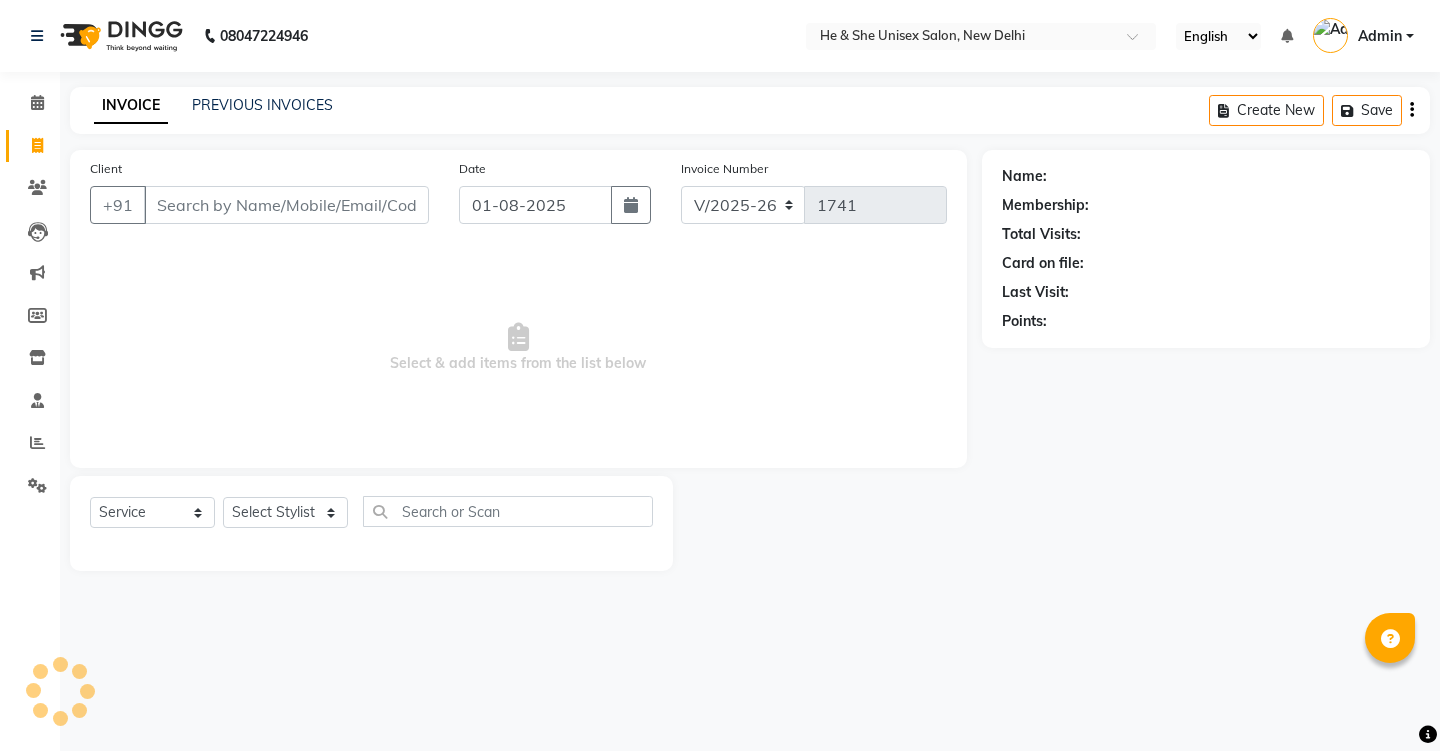 select on "4745" 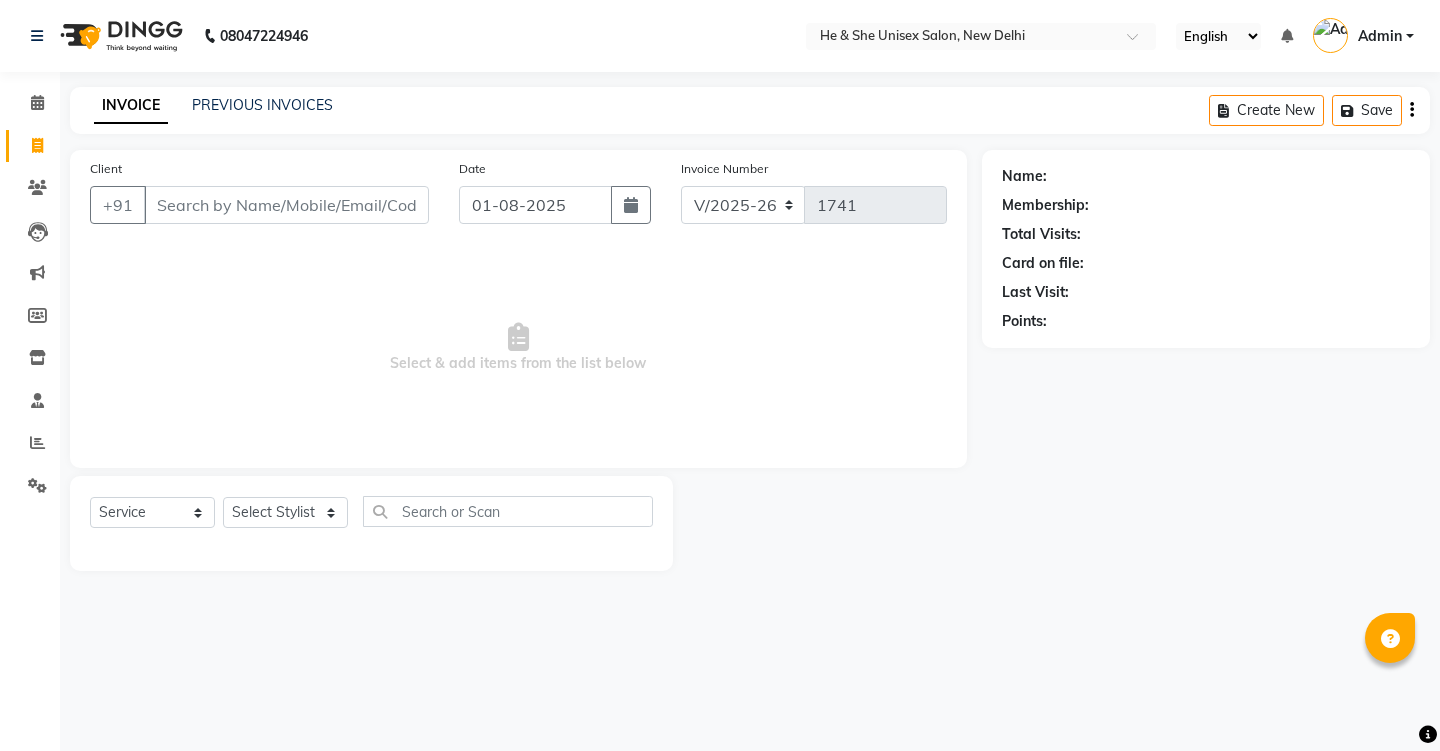 scroll, scrollTop: 0, scrollLeft: 0, axis: both 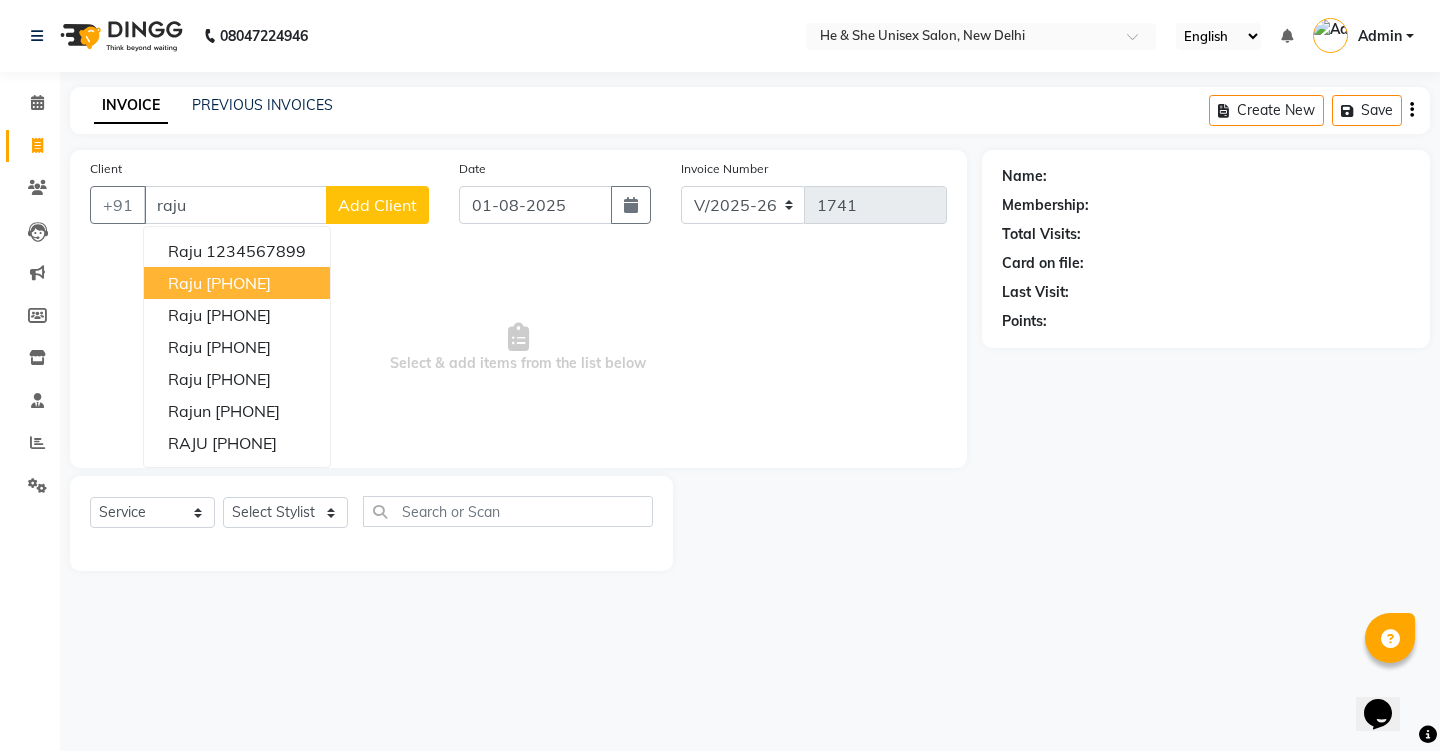 click on "raju" at bounding box center (185, 283) 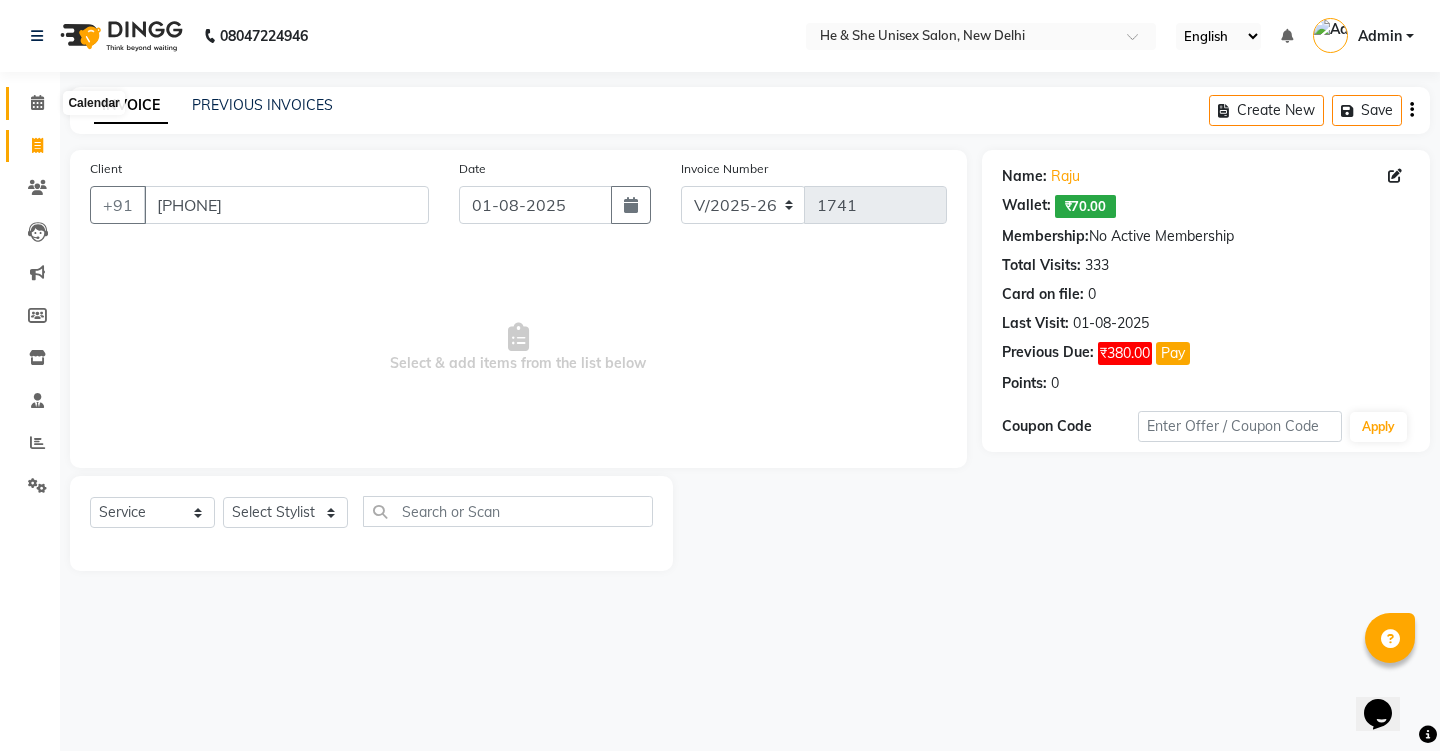click 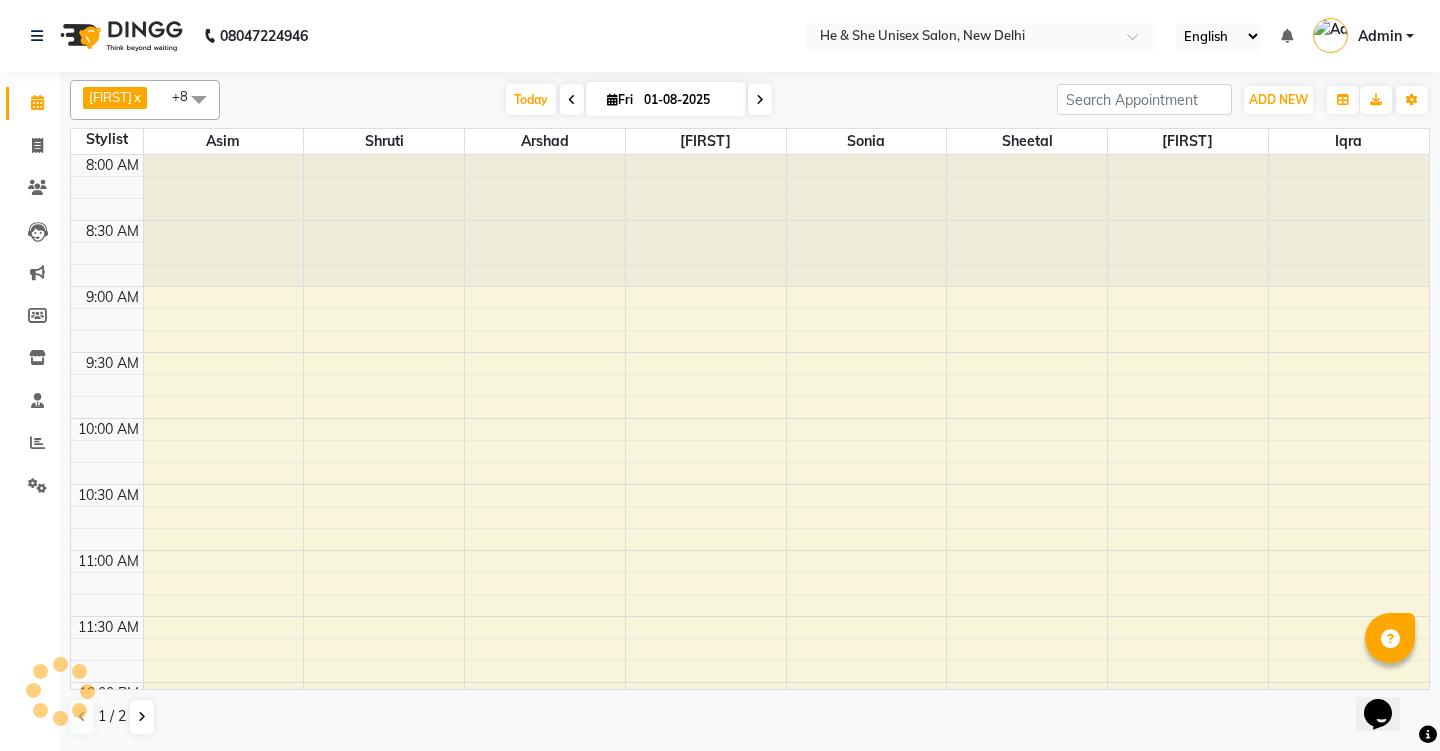 scroll, scrollTop: 0, scrollLeft: 0, axis: both 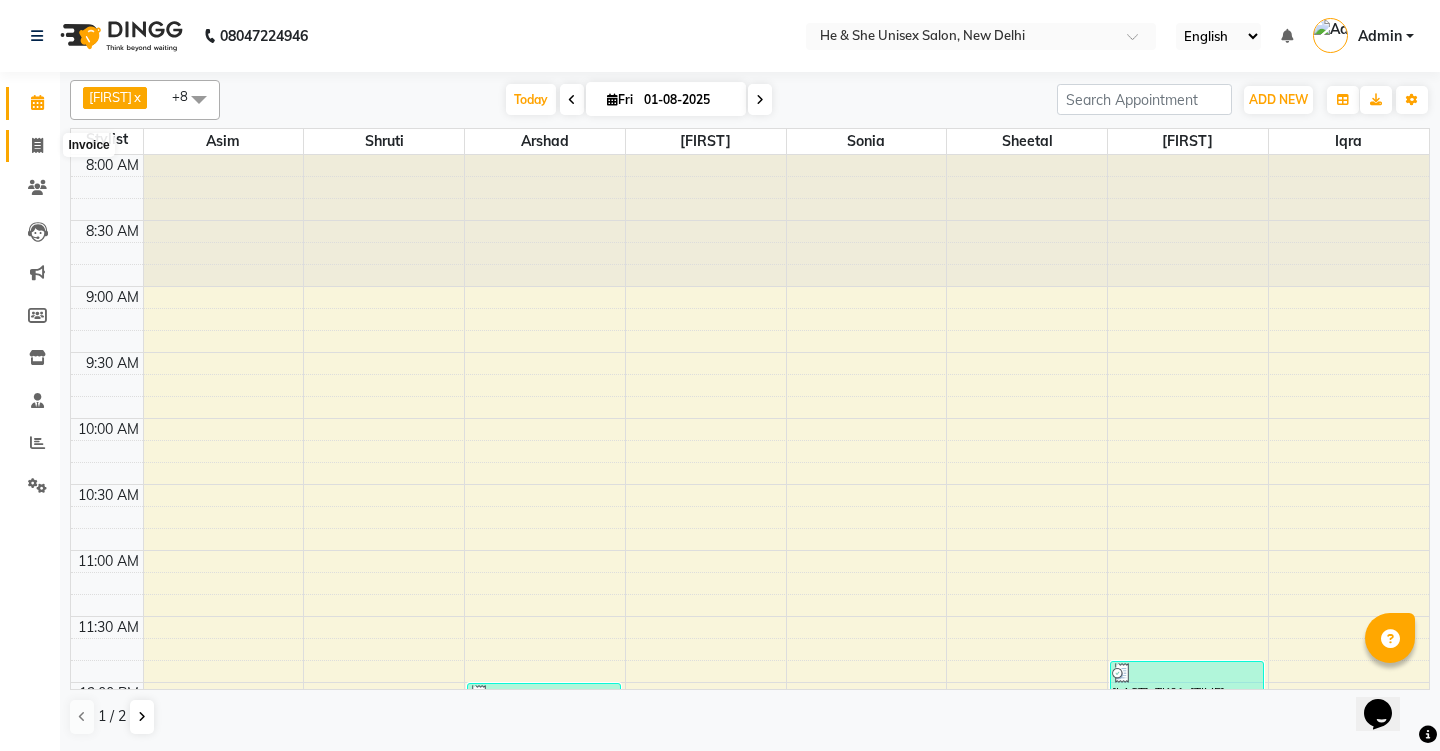 click 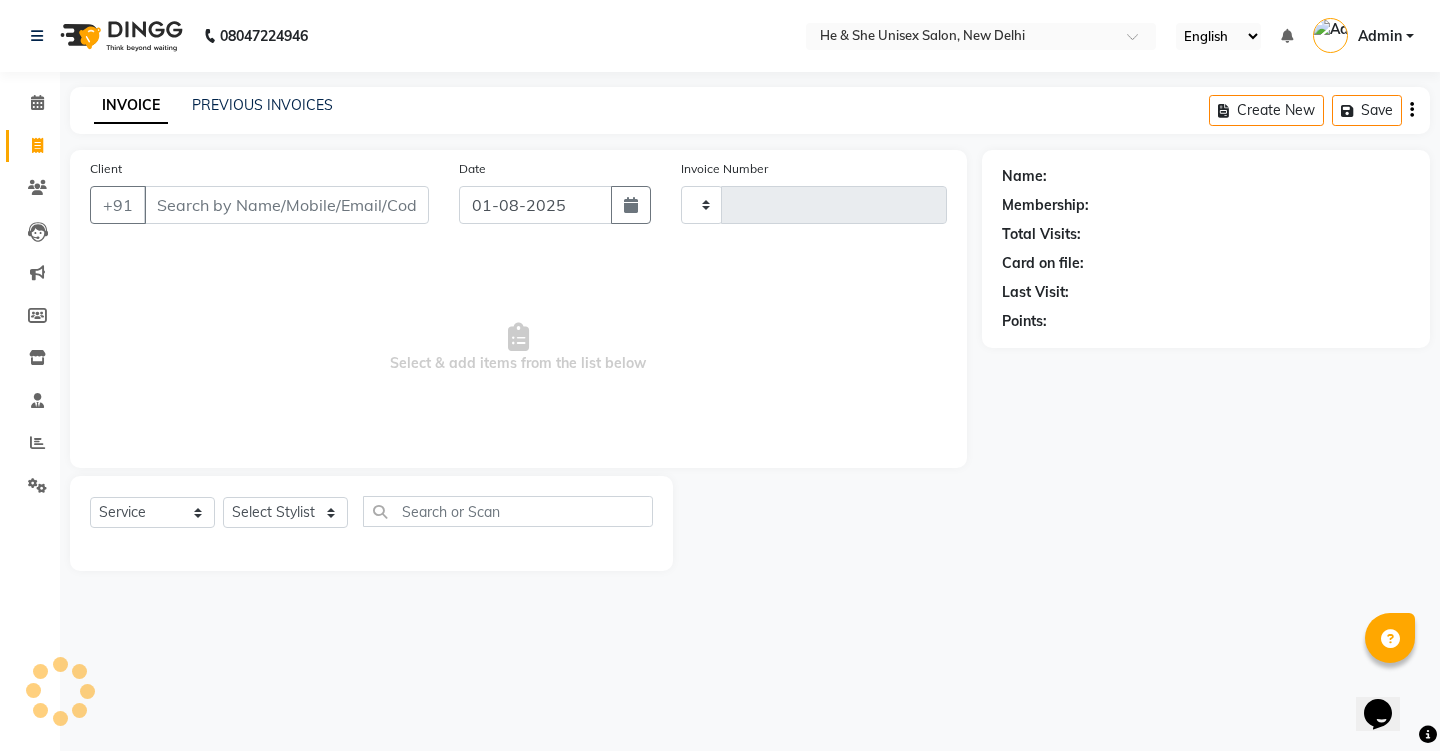 click on "Client" at bounding box center [286, 205] 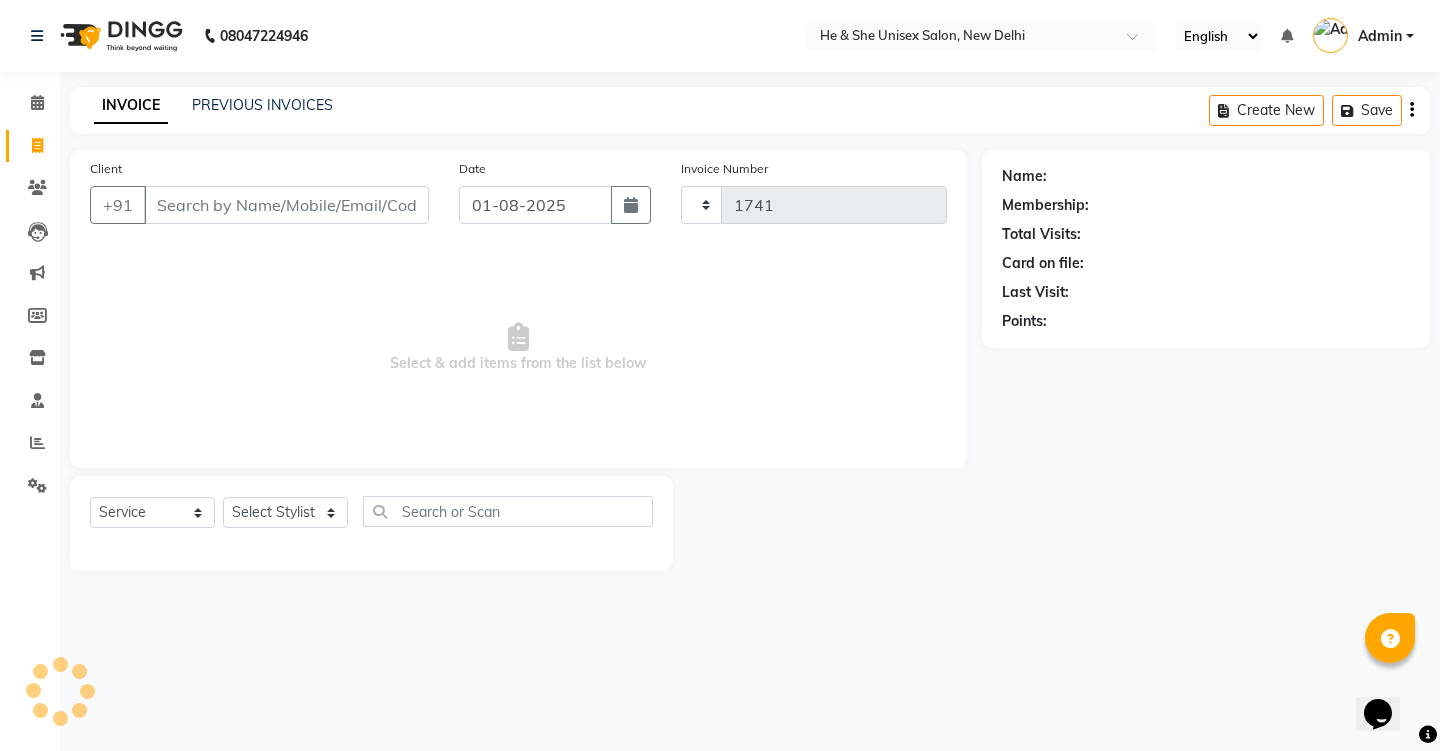 select on "4745" 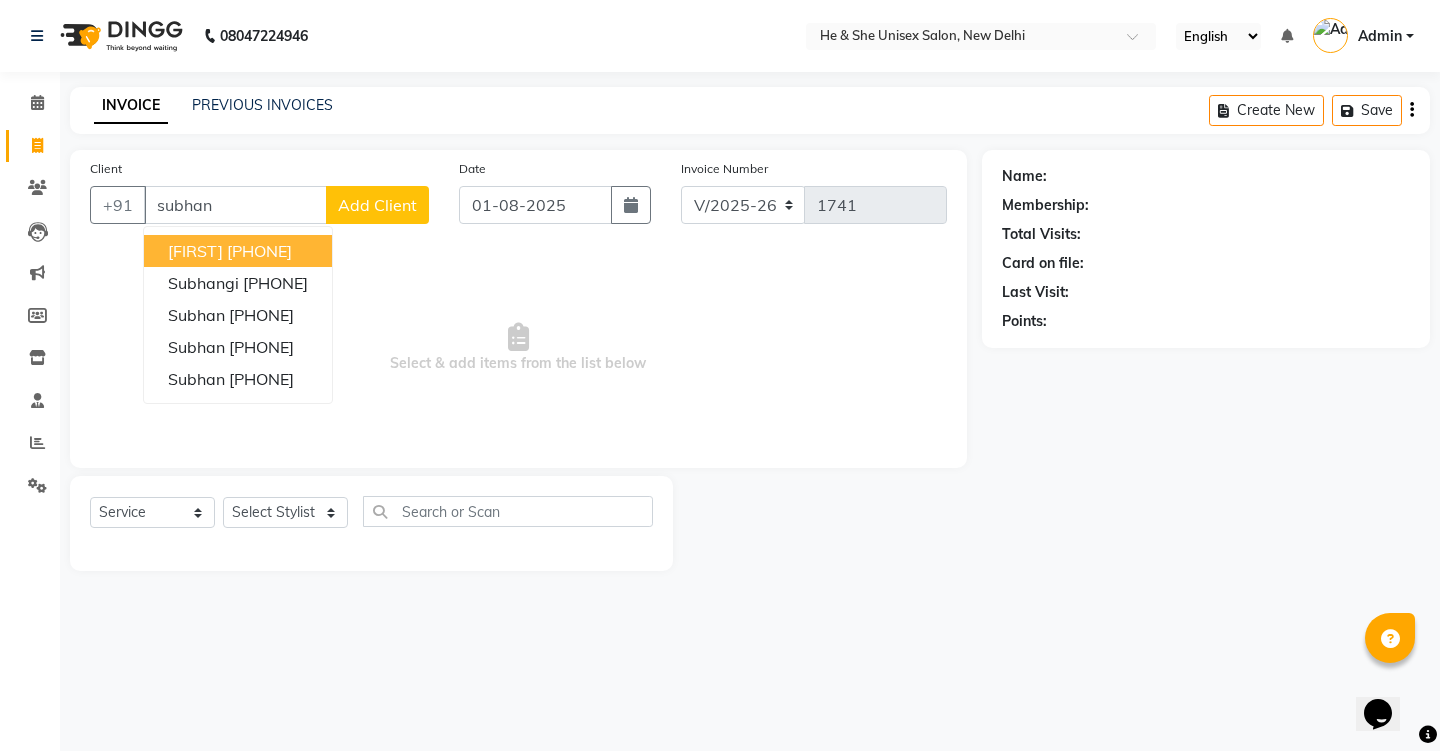 click on "[FIRST]" at bounding box center (195, 251) 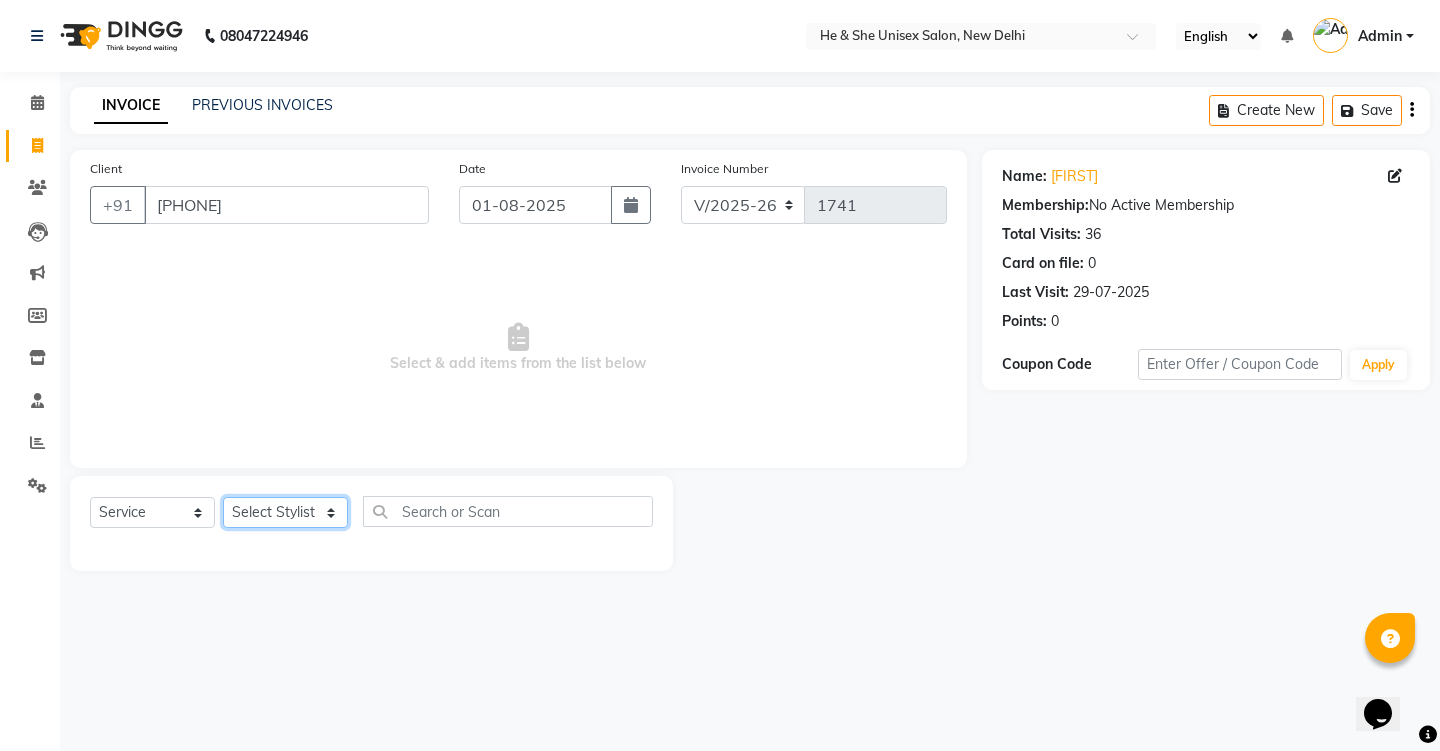 select on "28386" 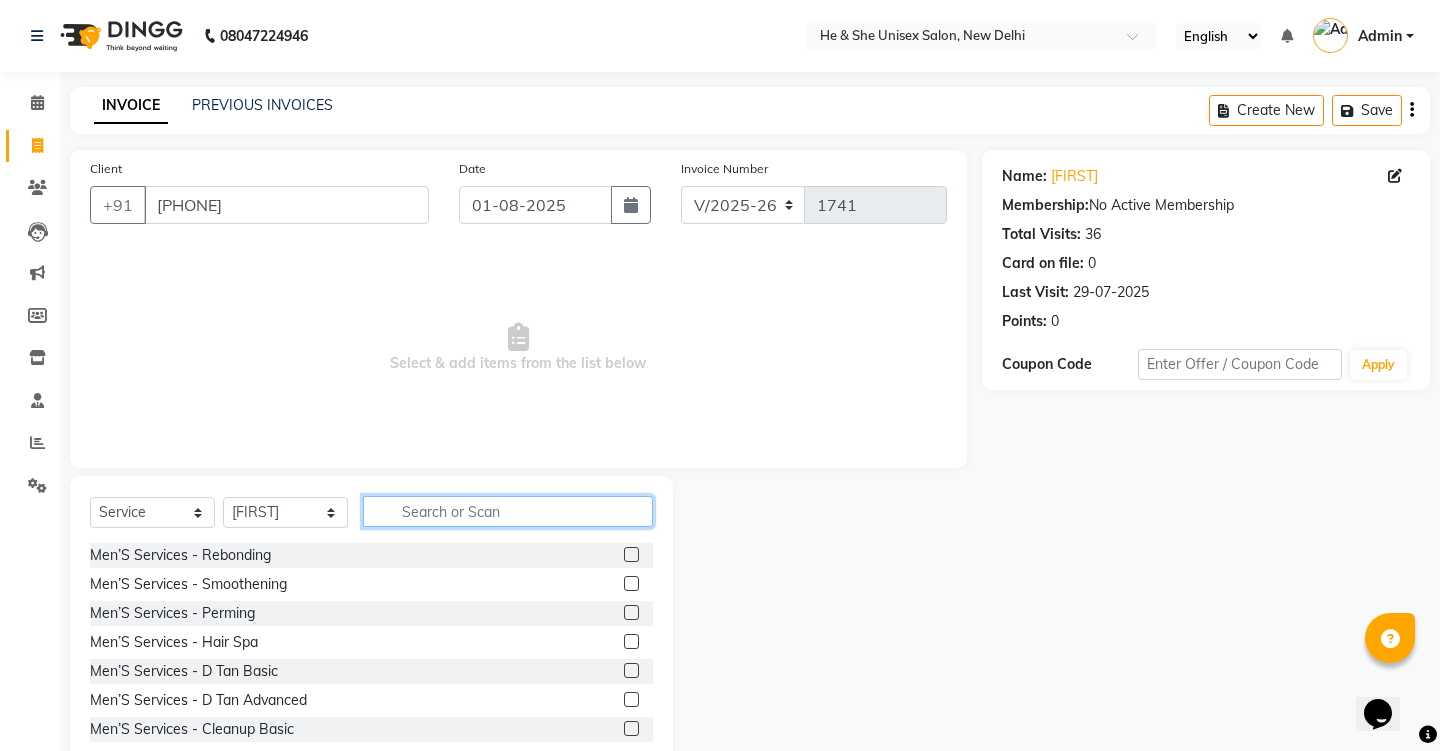 click 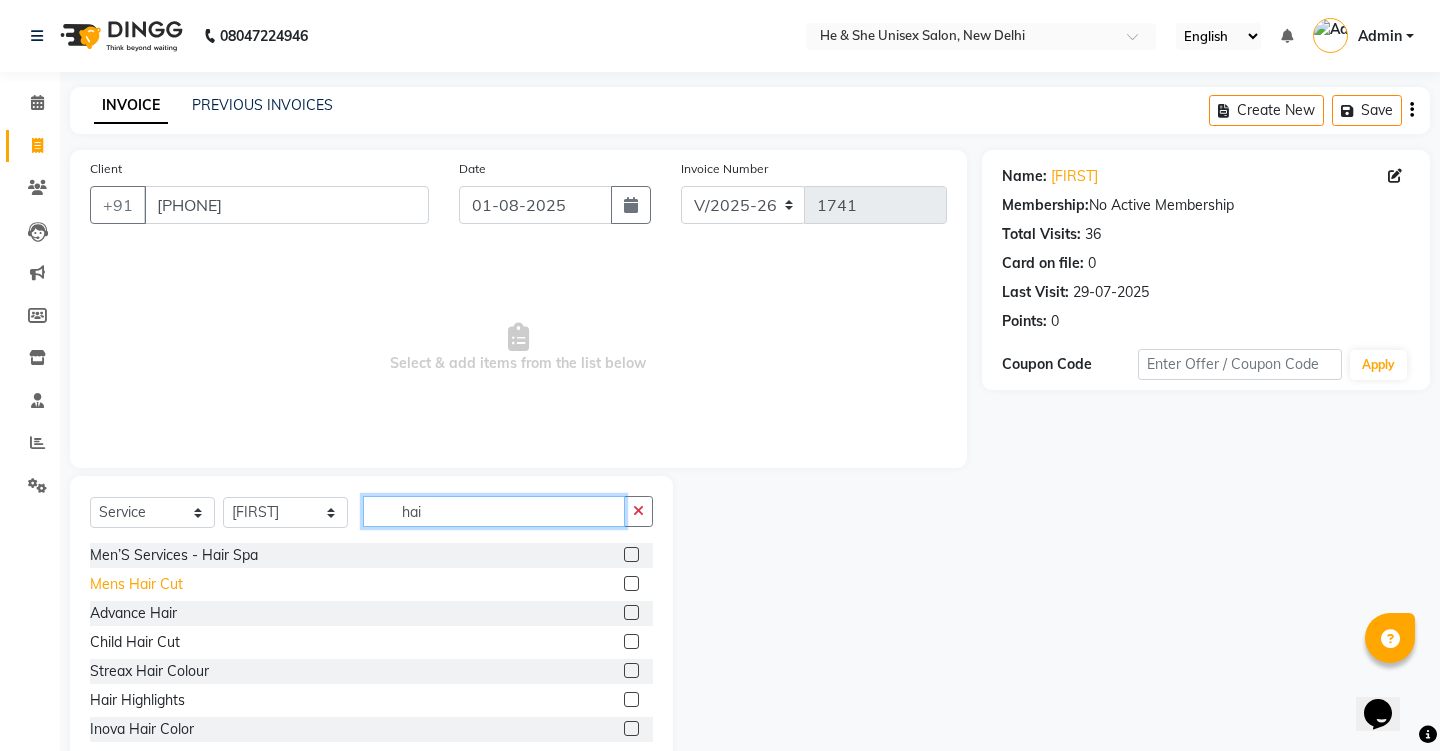 type on "hai" 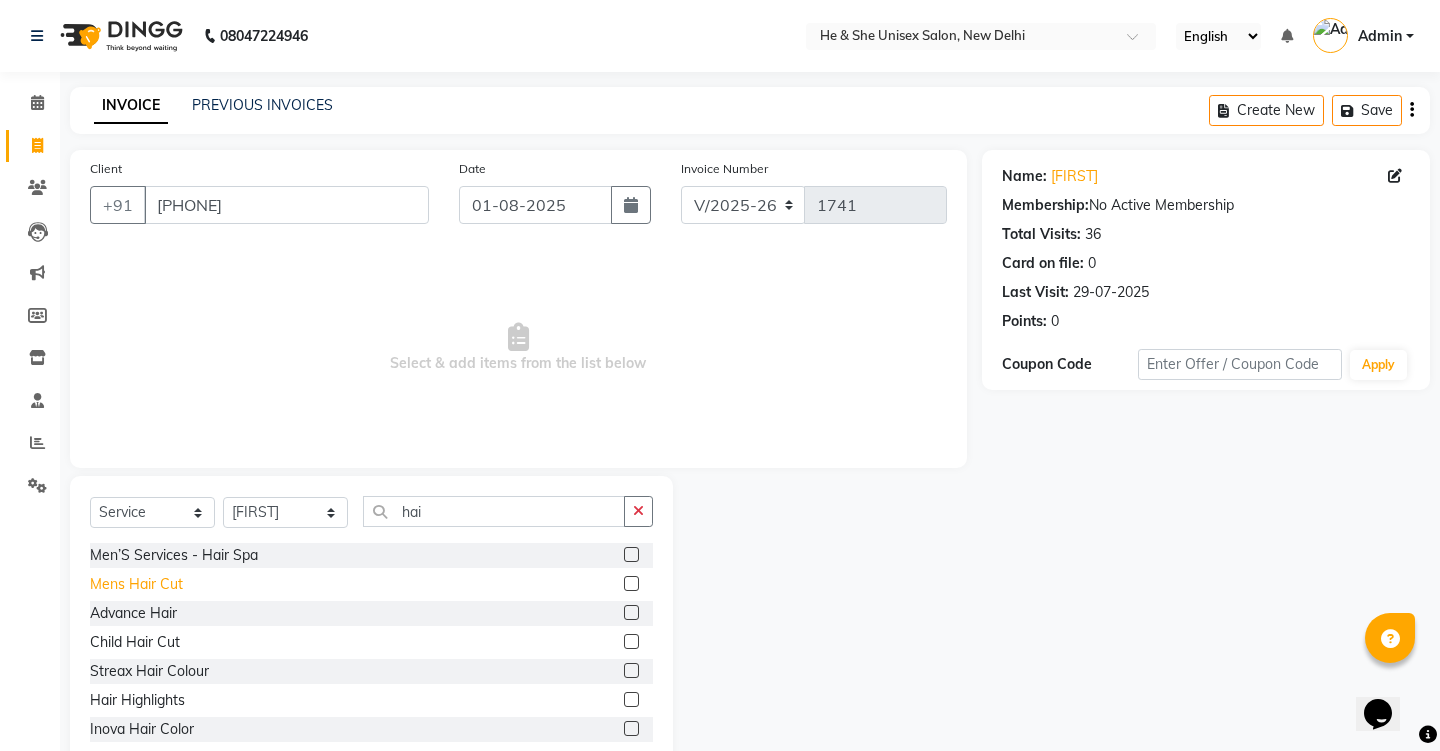 click on "Mens Hair Cut" 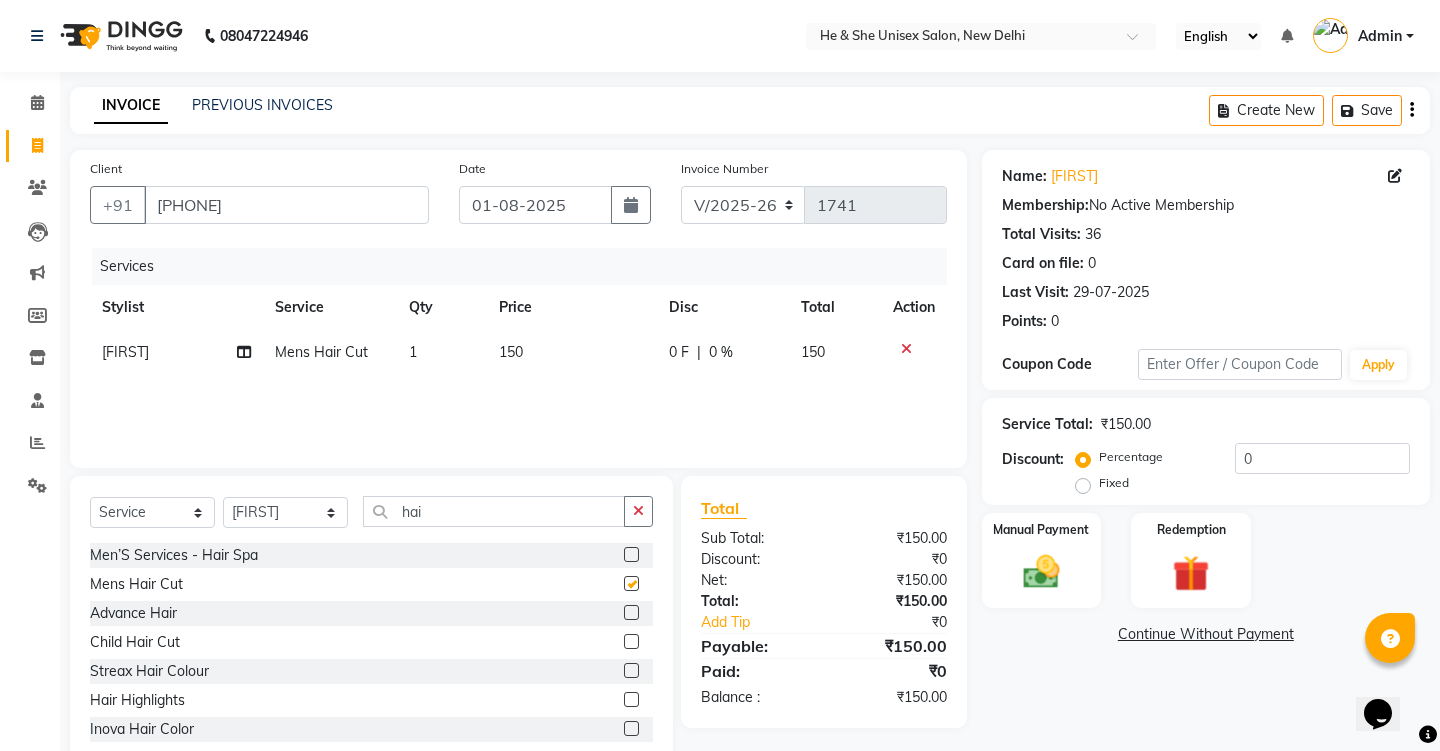 checkbox on "false" 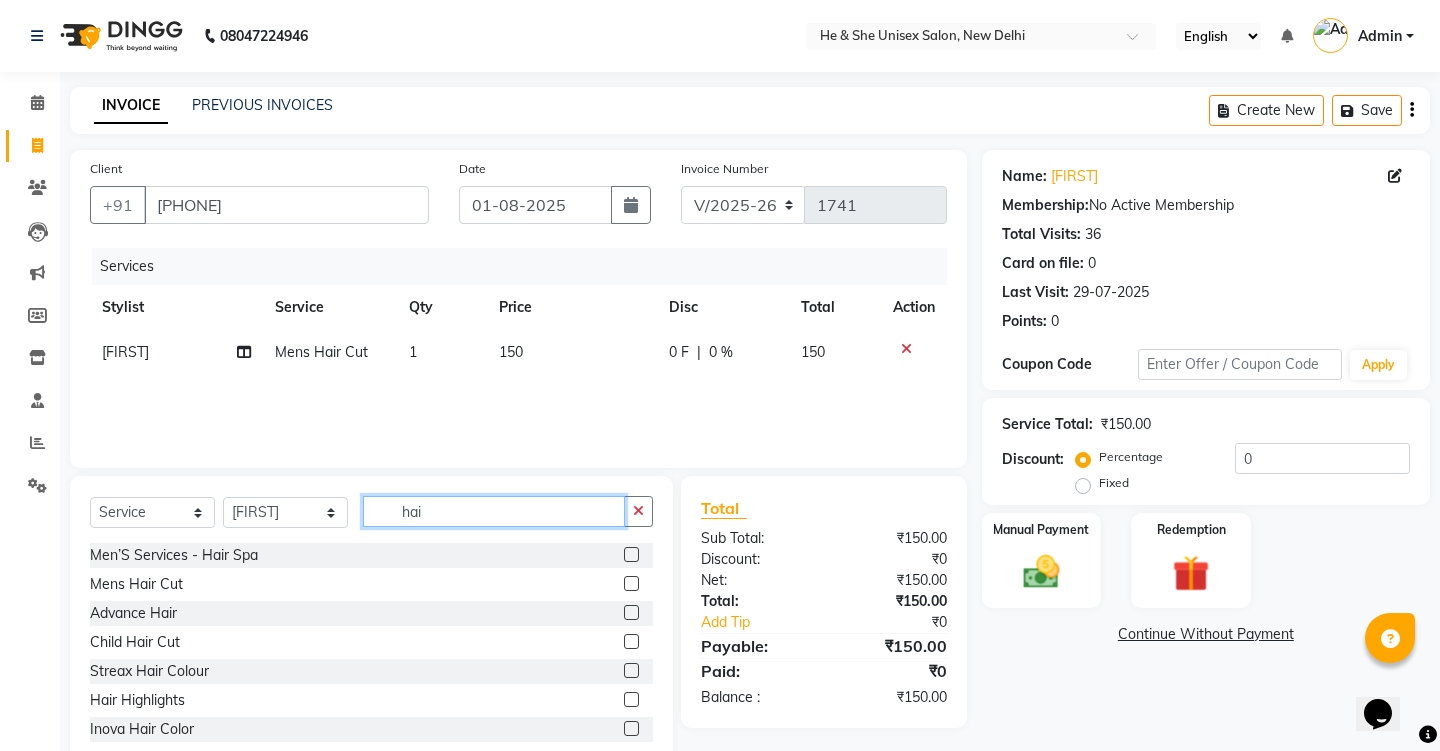 click on "hai" 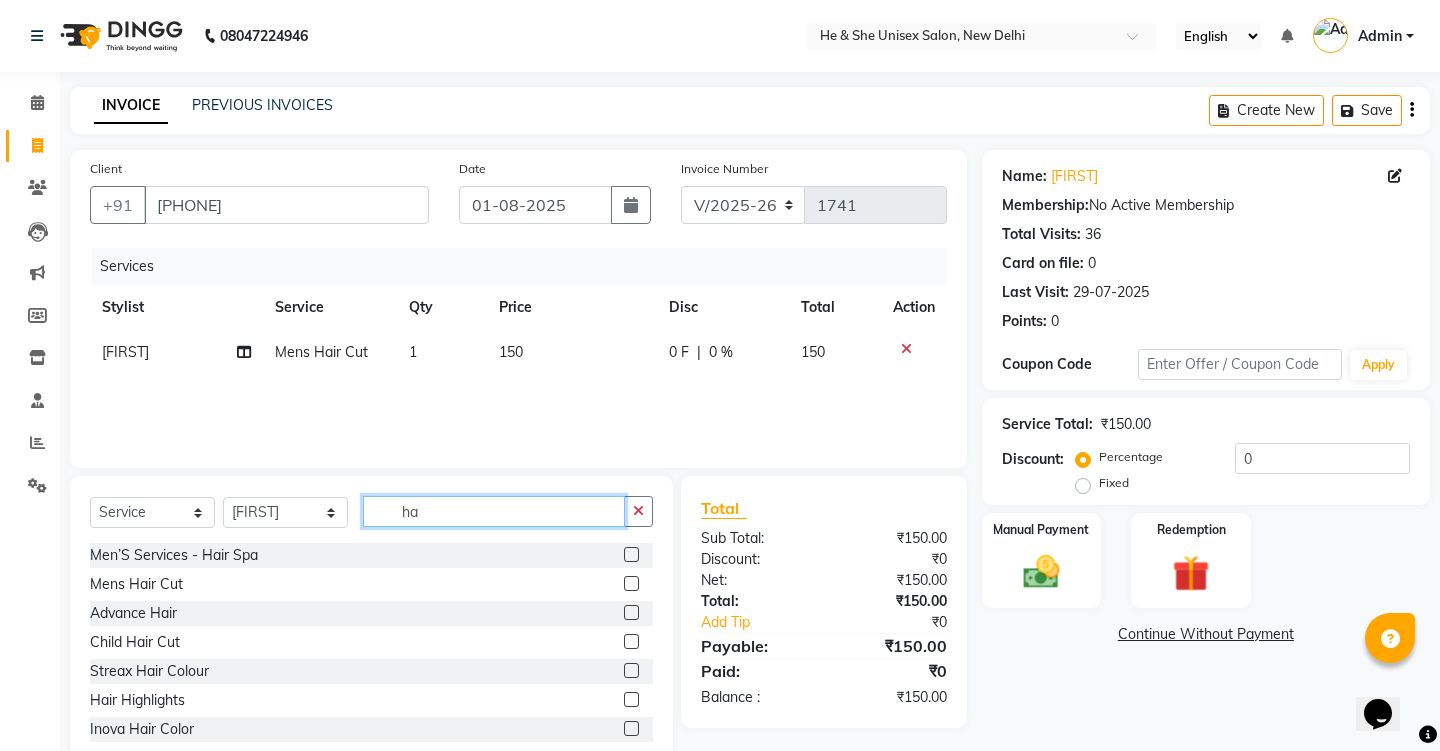 type on "h" 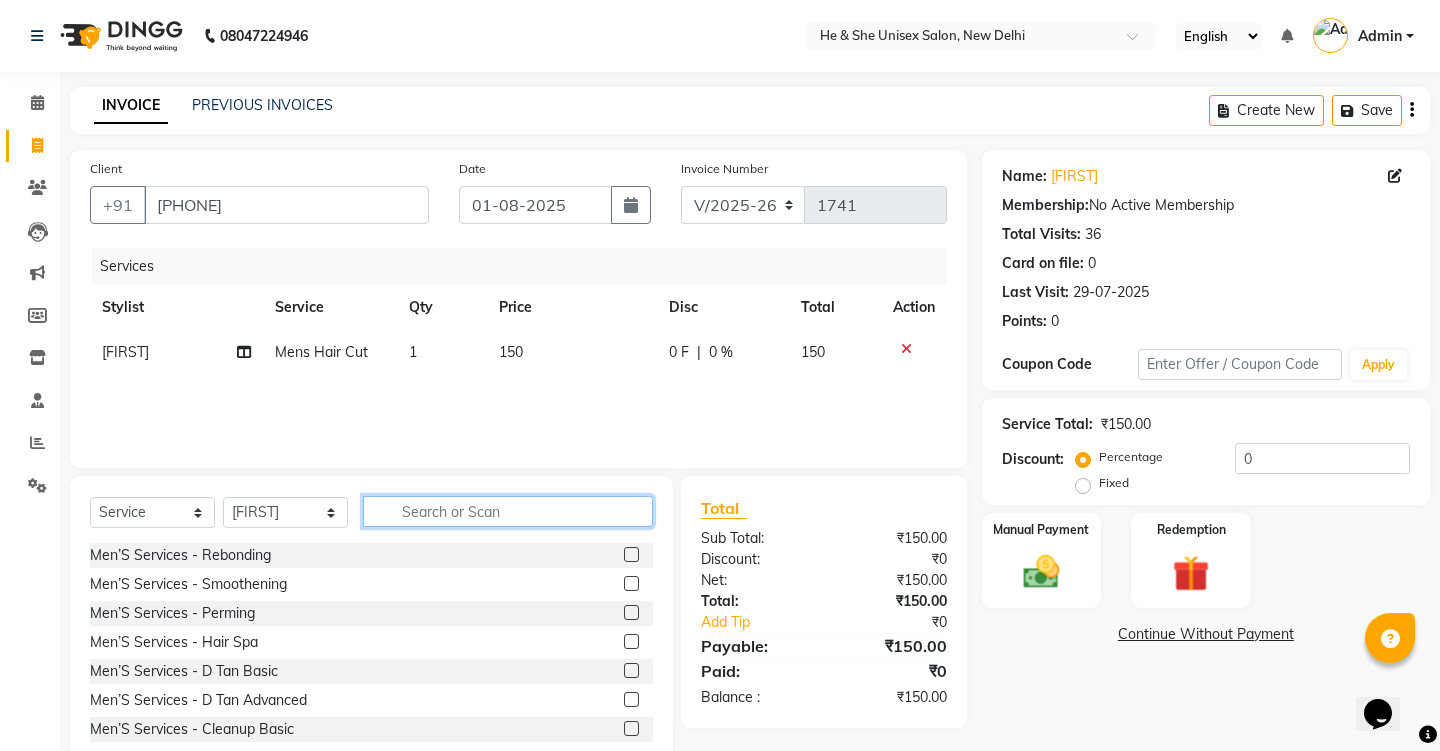 type on "n" 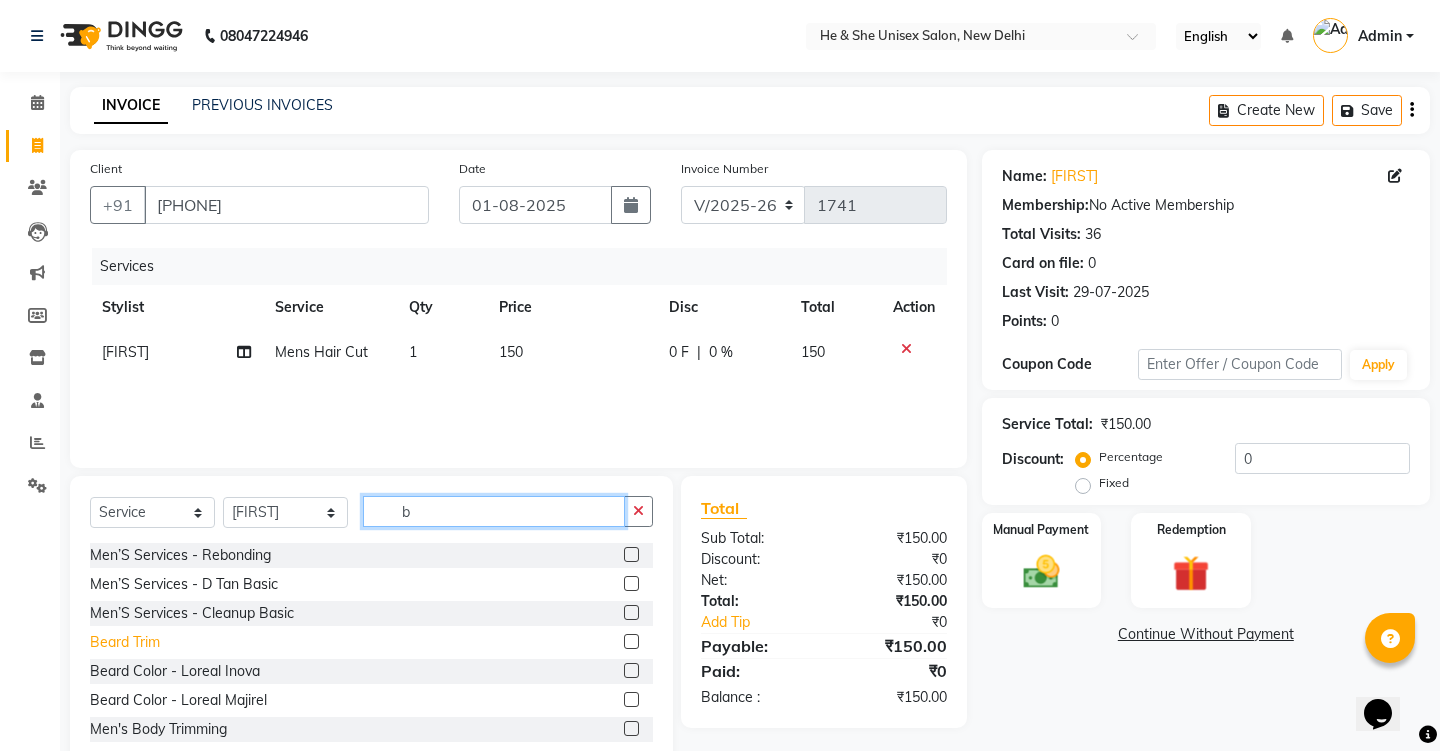 type on "b" 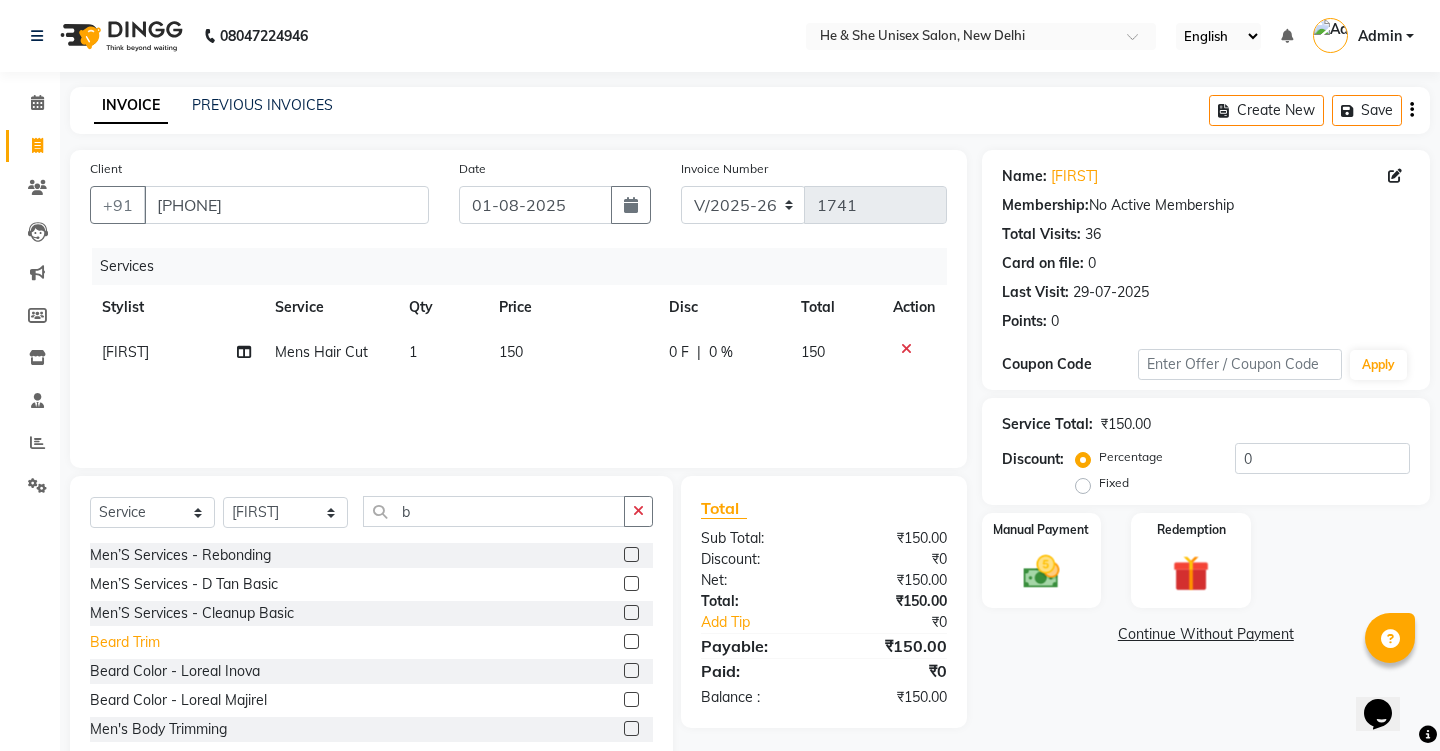 click on "Beard Trim" 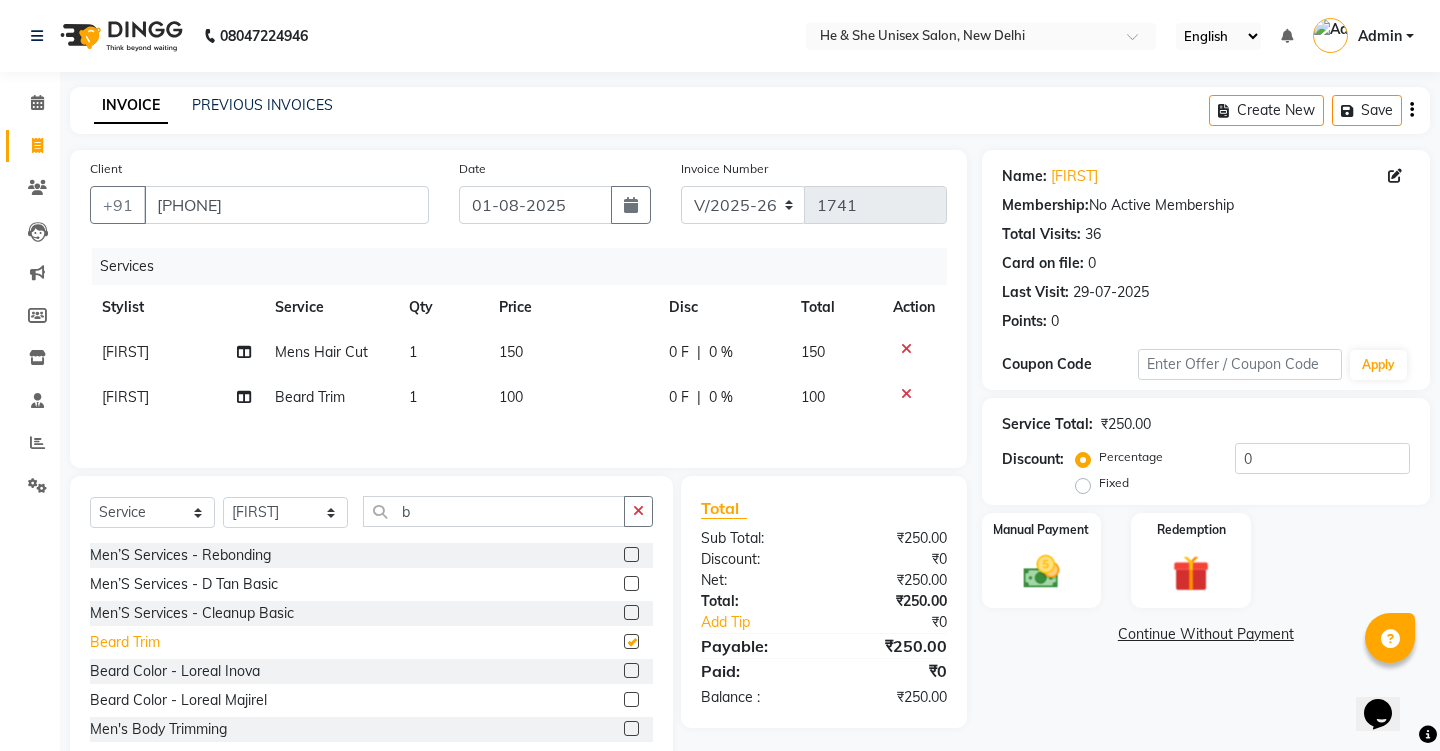 checkbox on "false" 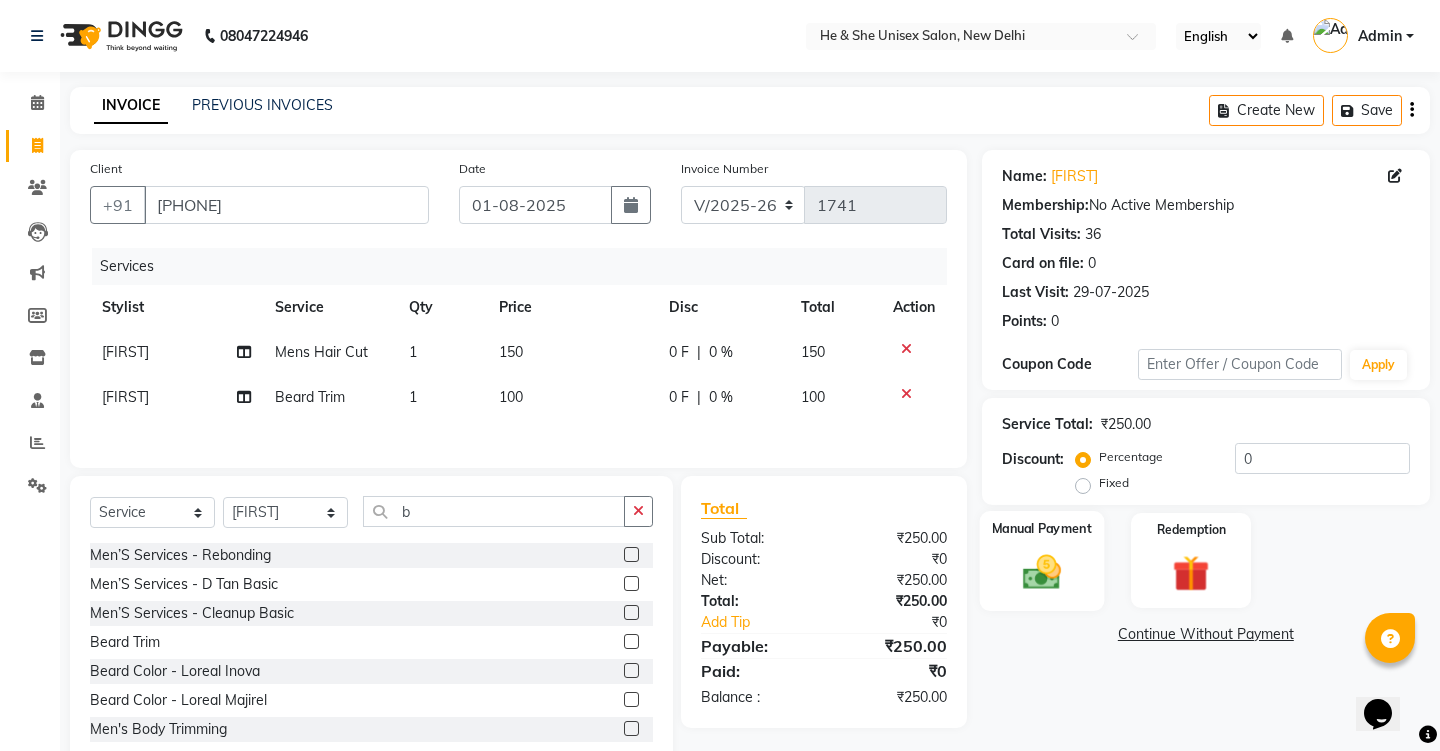 click 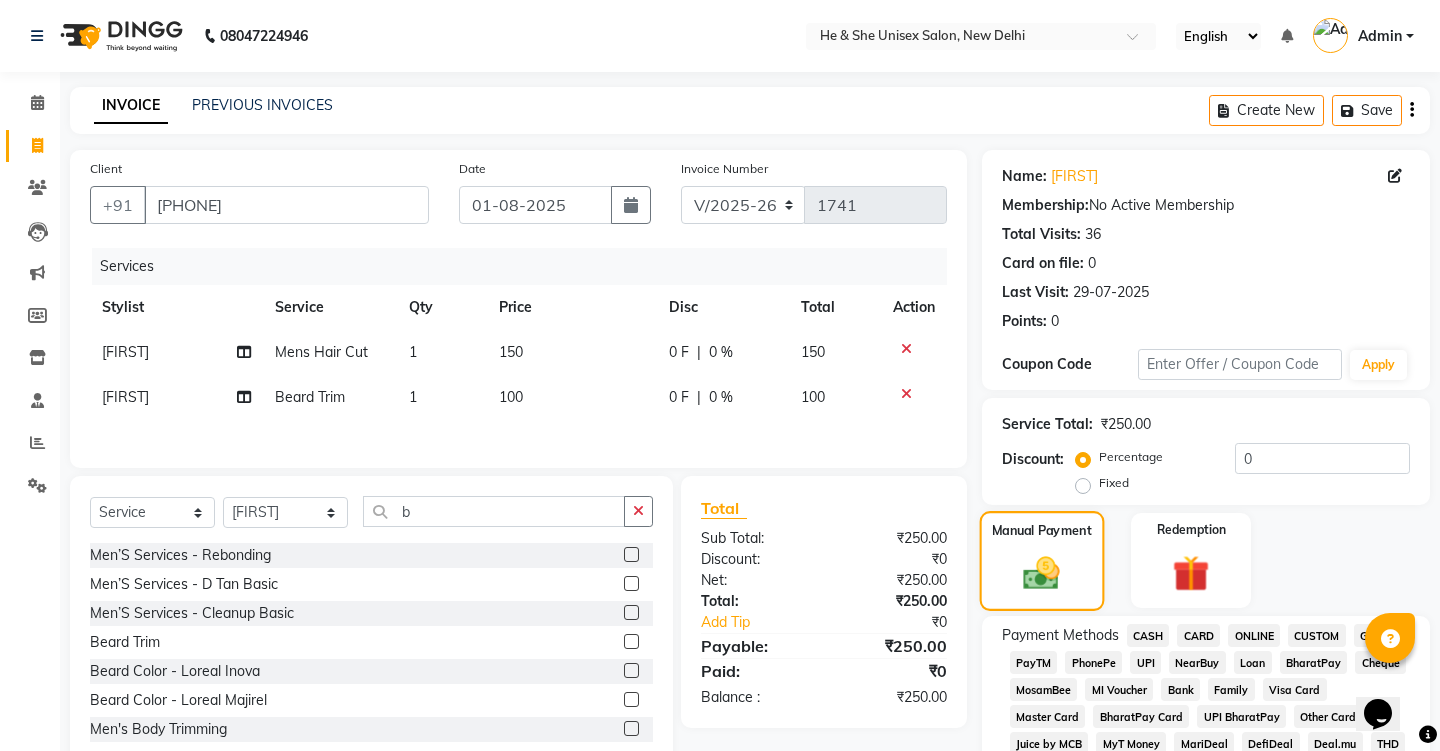 click 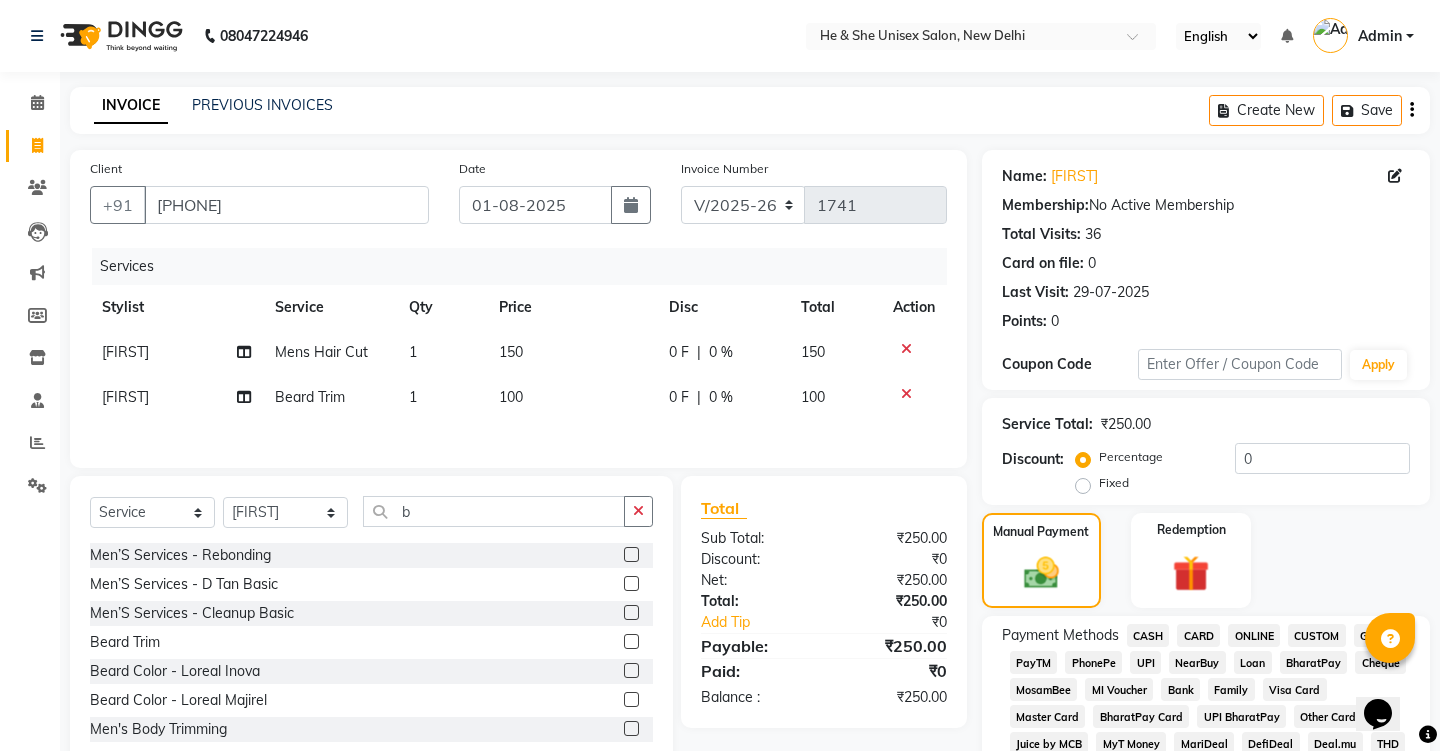 click on "CASH" 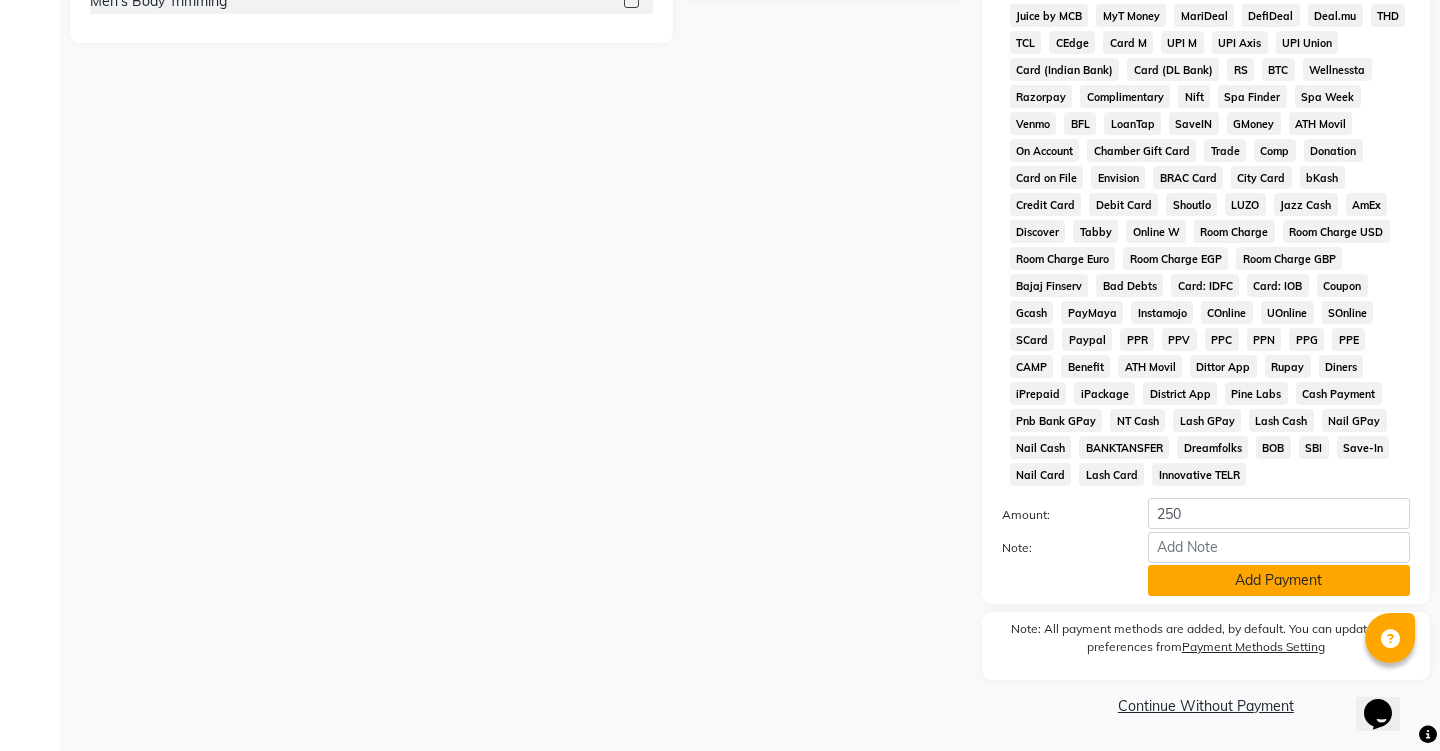 scroll, scrollTop: 727, scrollLeft: 0, axis: vertical 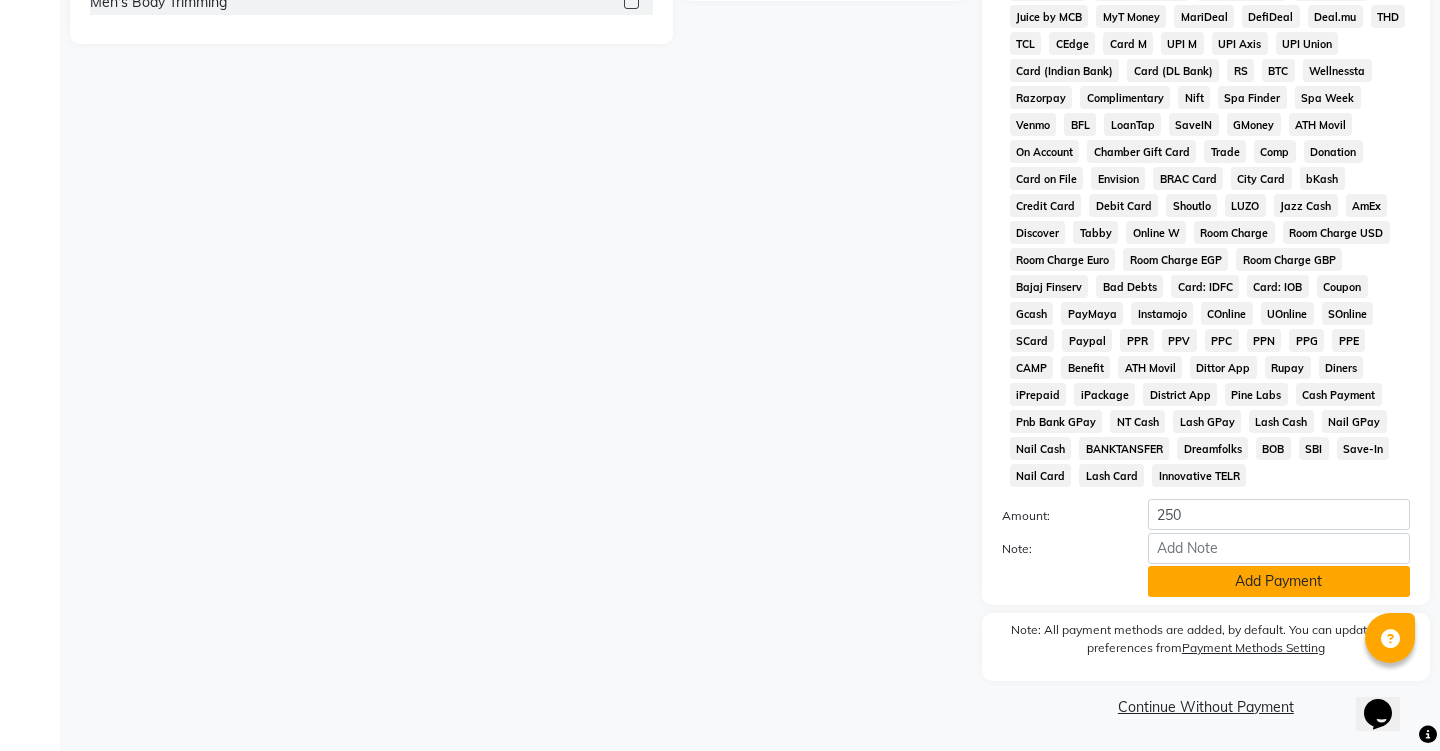 click on "Add Payment" 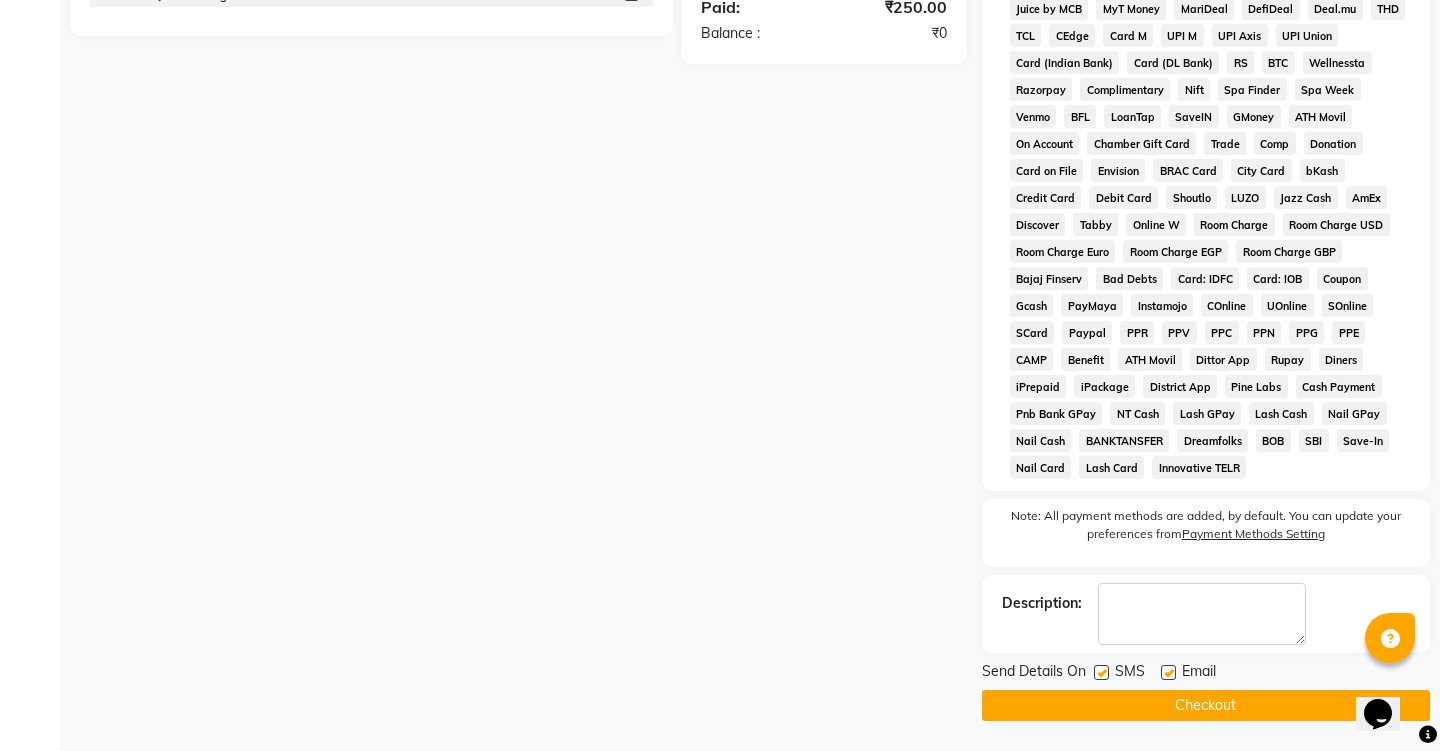 scroll, scrollTop: 735, scrollLeft: 0, axis: vertical 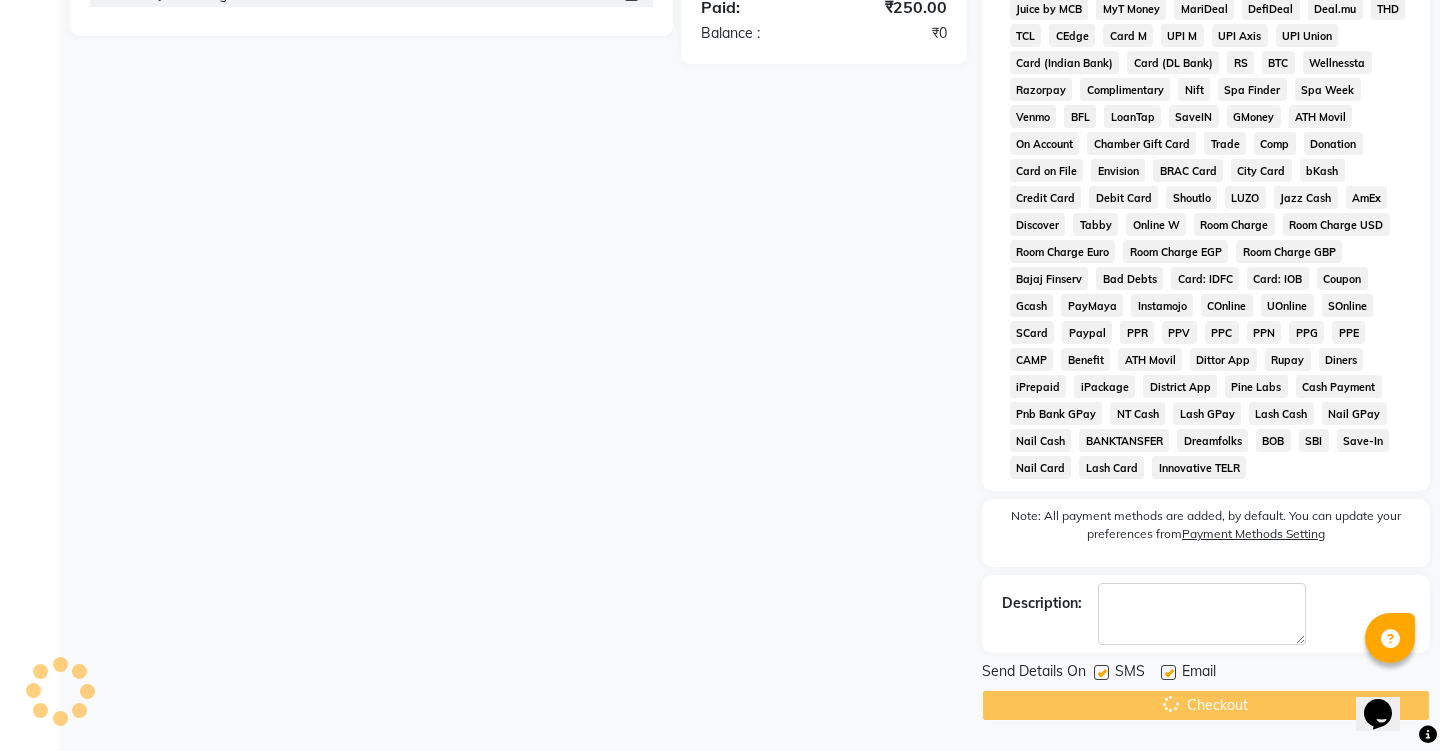 click on "Checkout" 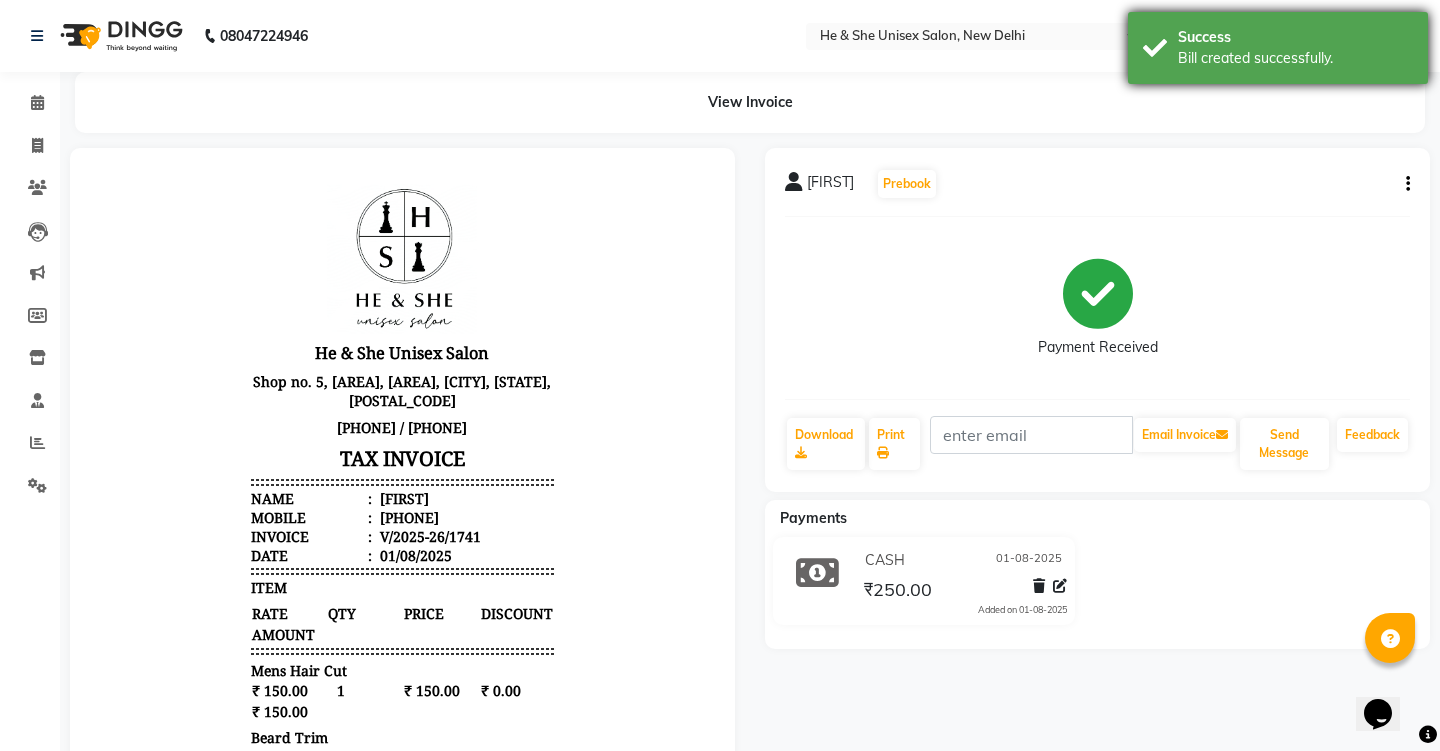 scroll, scrollTop: 0, scrollLeft: 0, axis: both 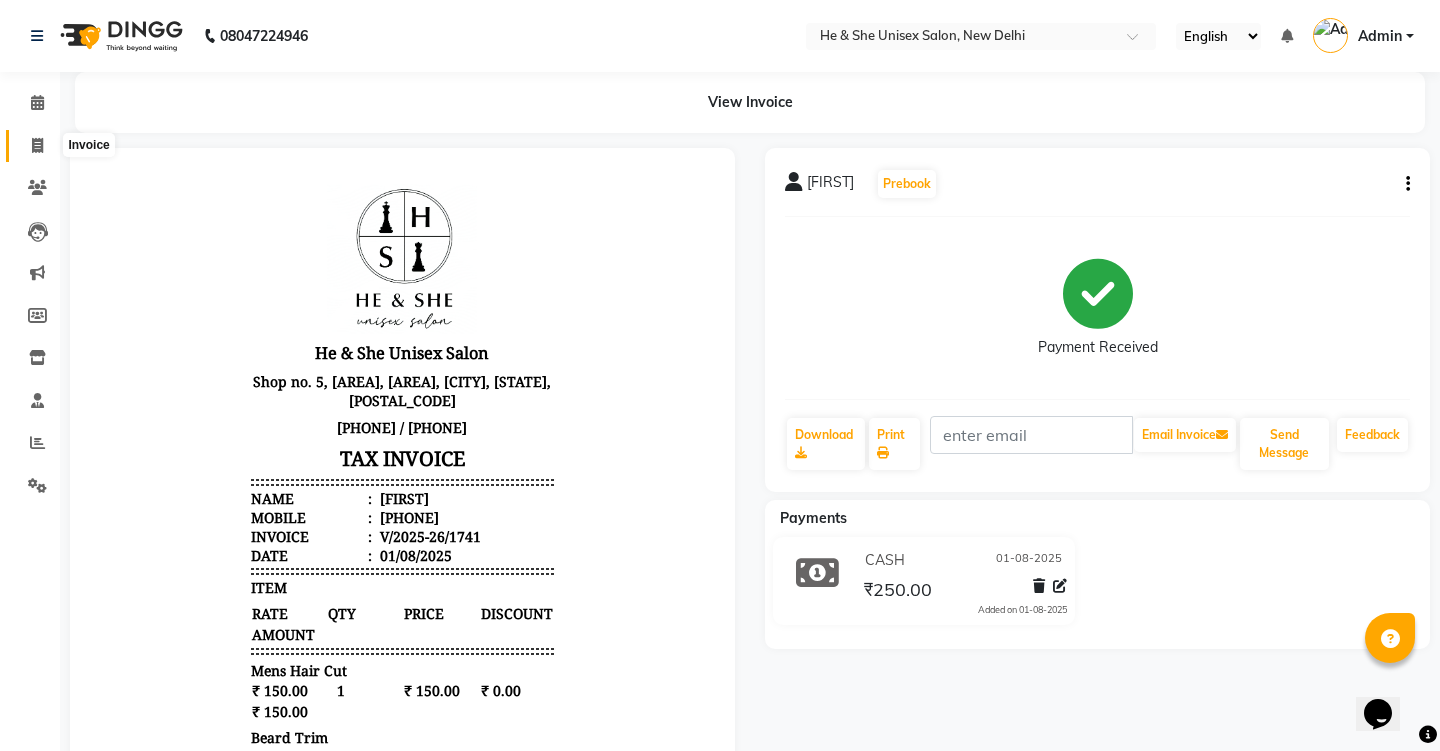 click 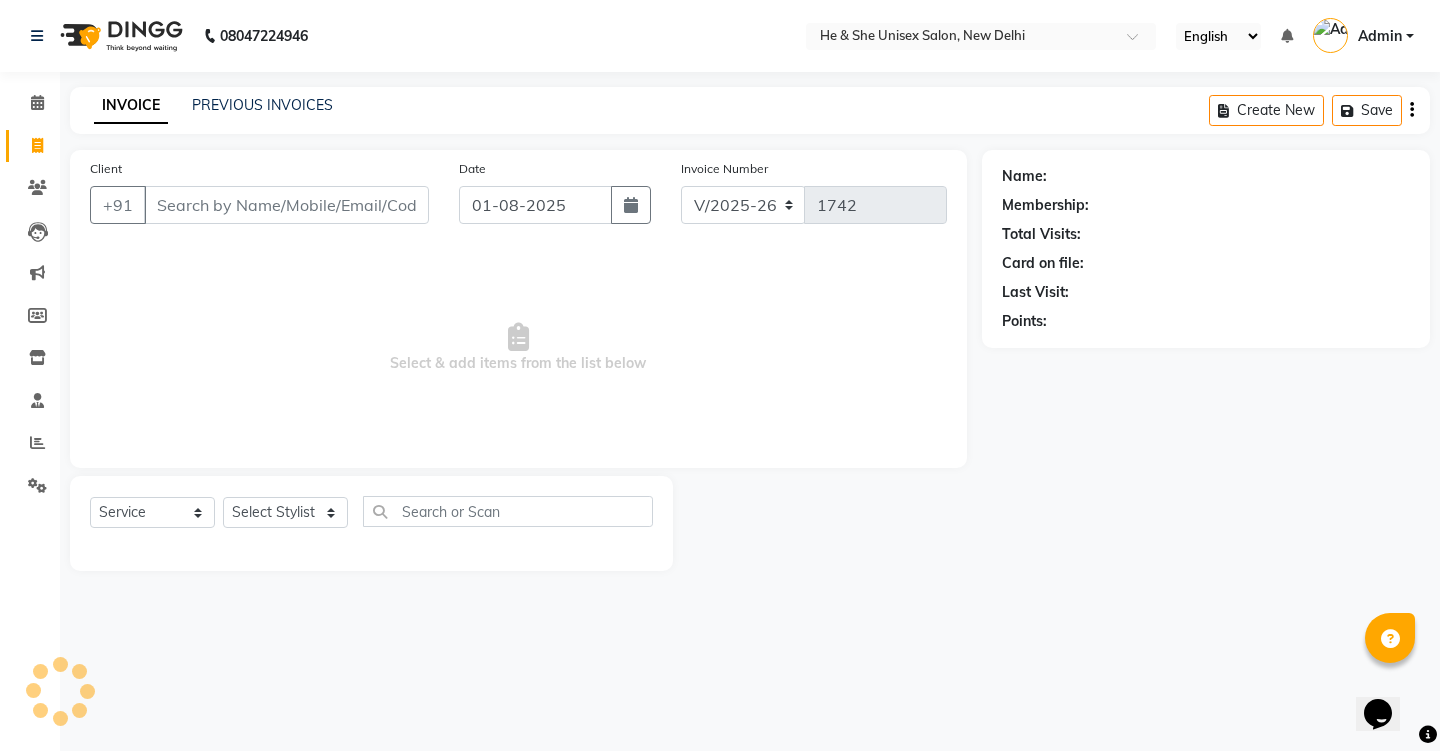 click on "Client" at bounding box center [286, 205] 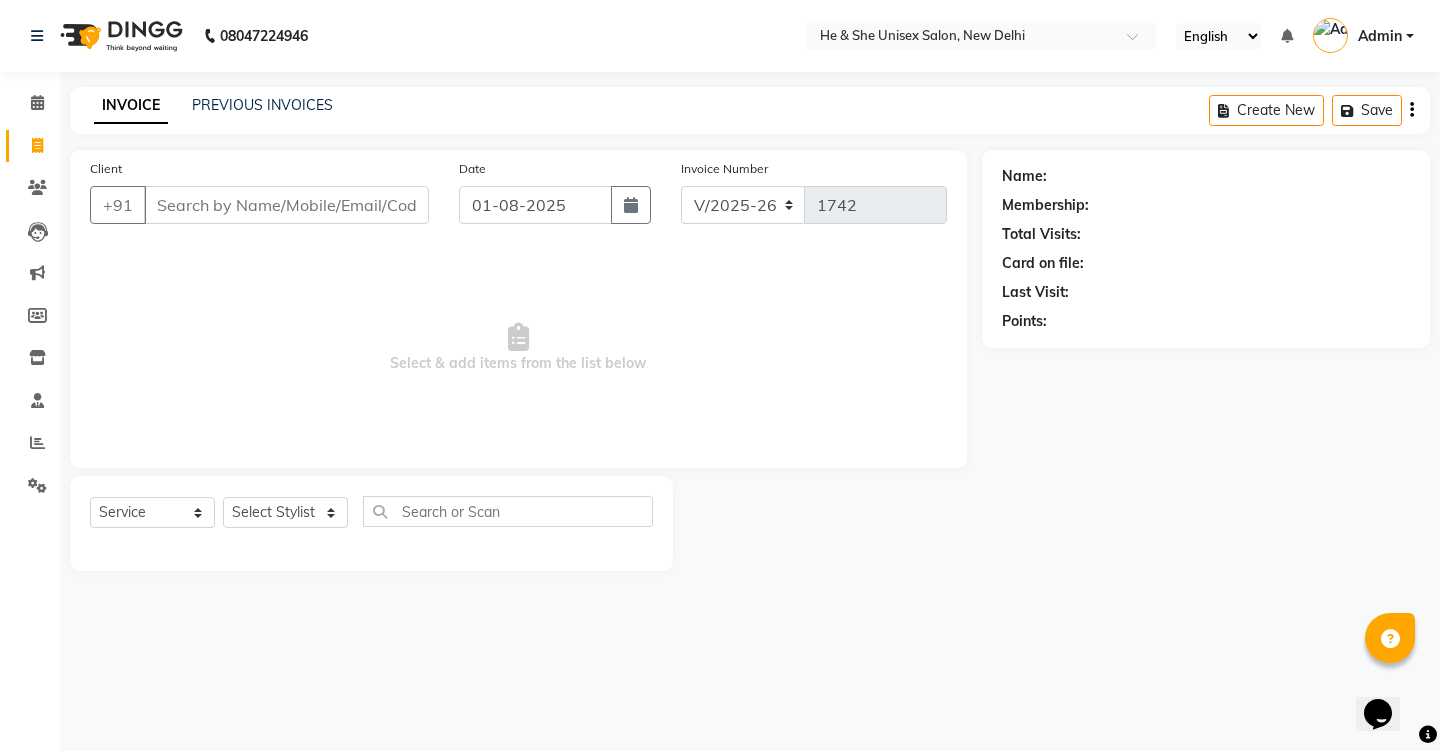 click on "Client" at bounding box center (286, 205) 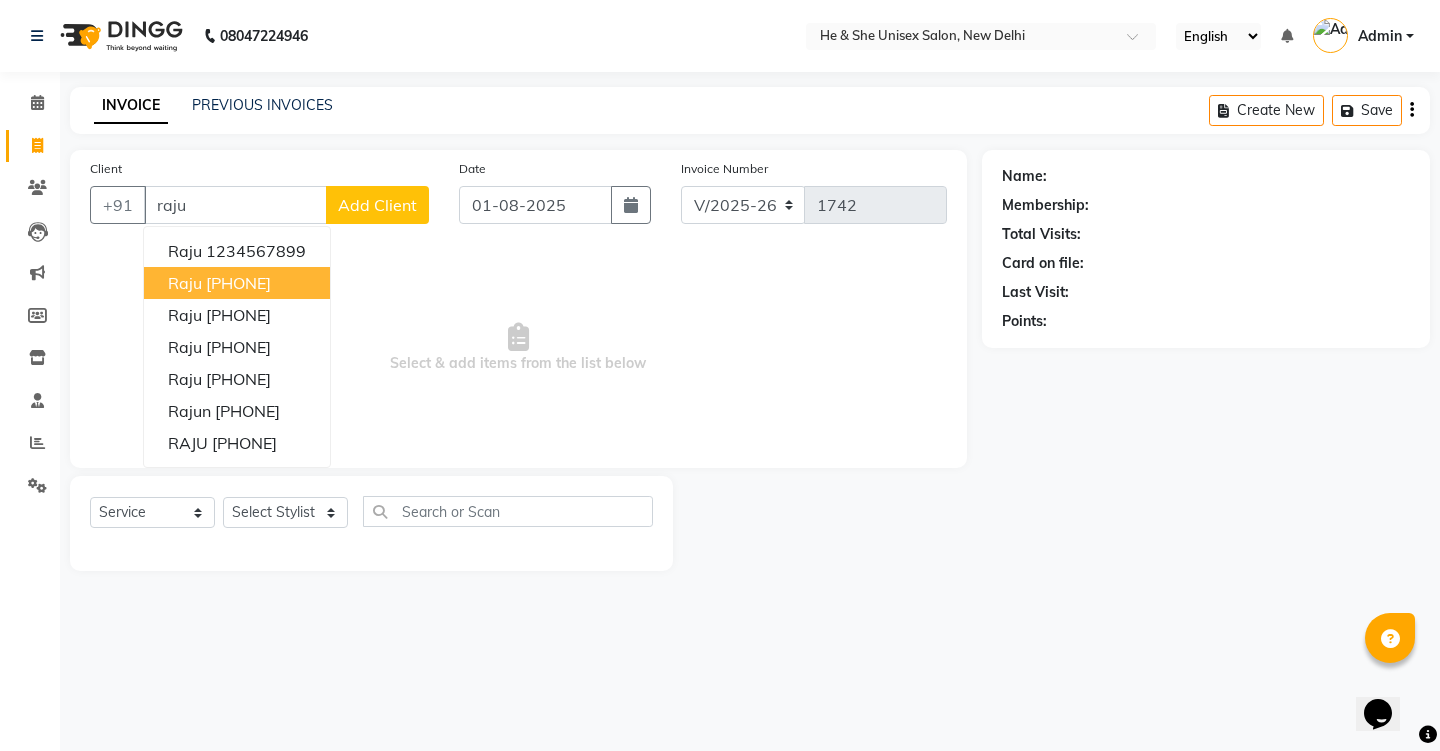 click on "[PHONE]" at bounding box center [238, 283] 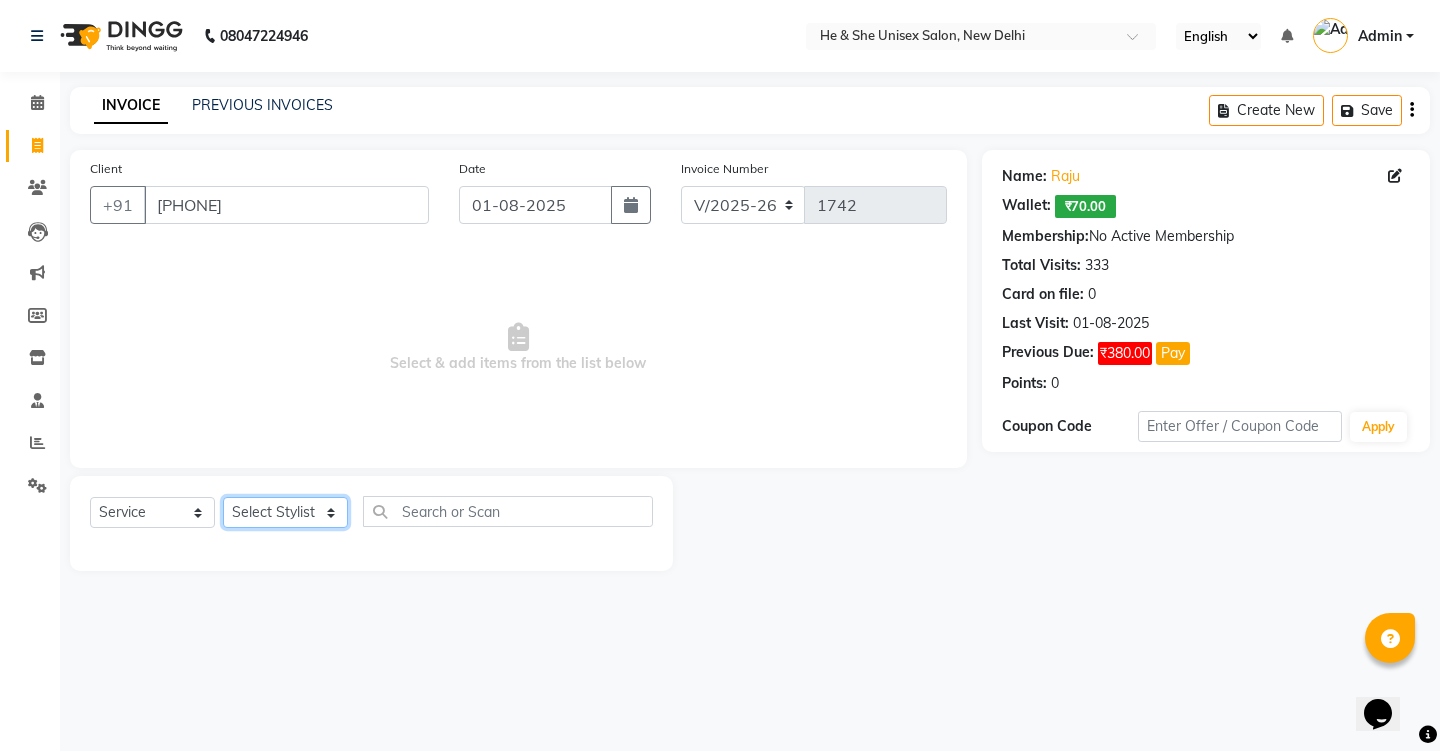 select on "[POSTAL_CODE]" 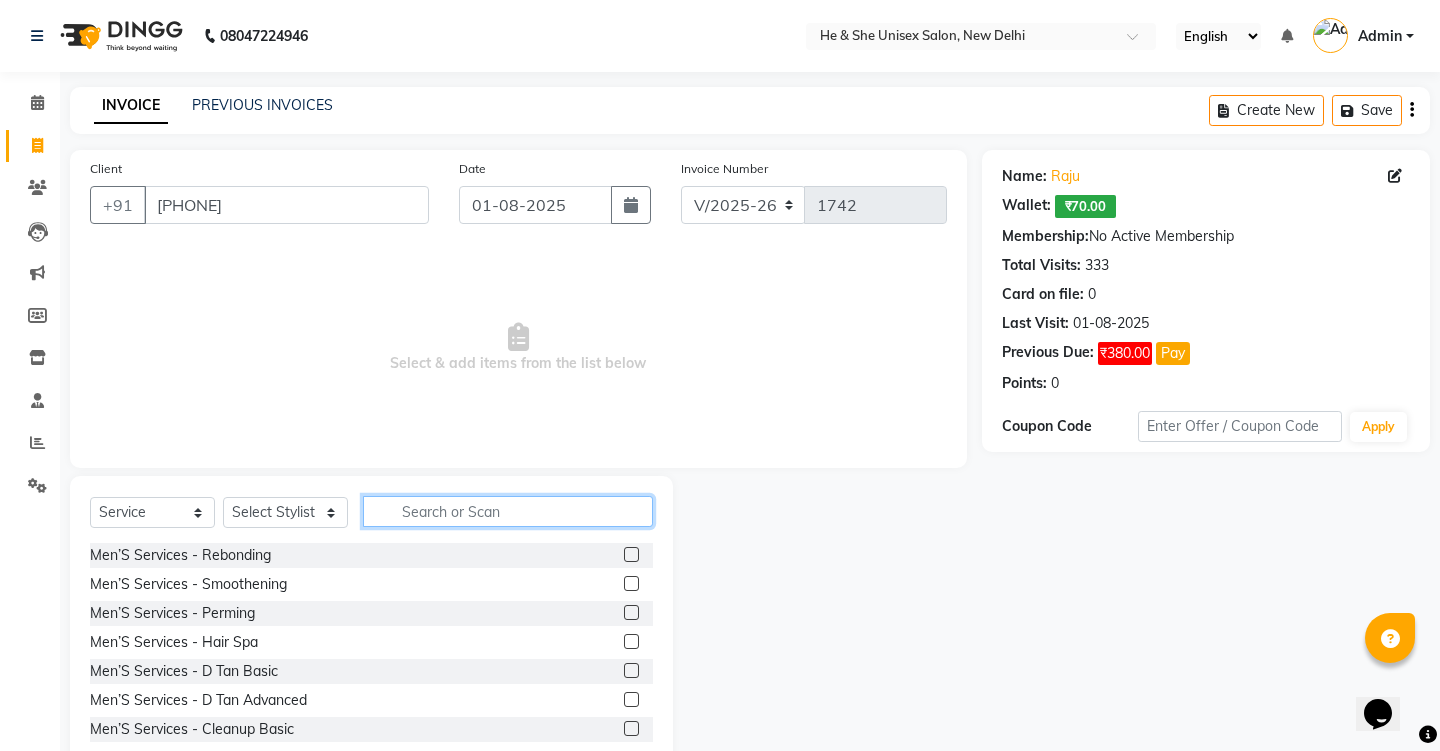 click 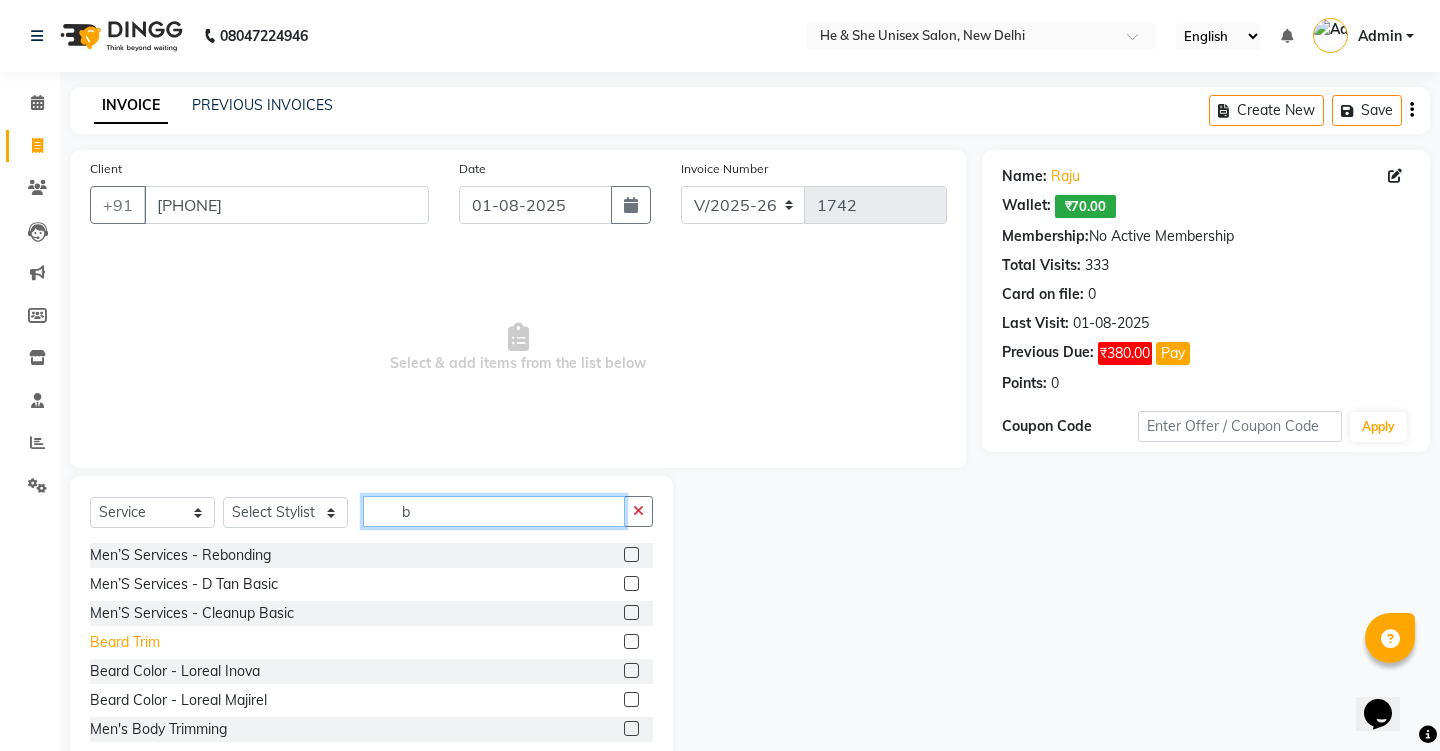 type on "b" 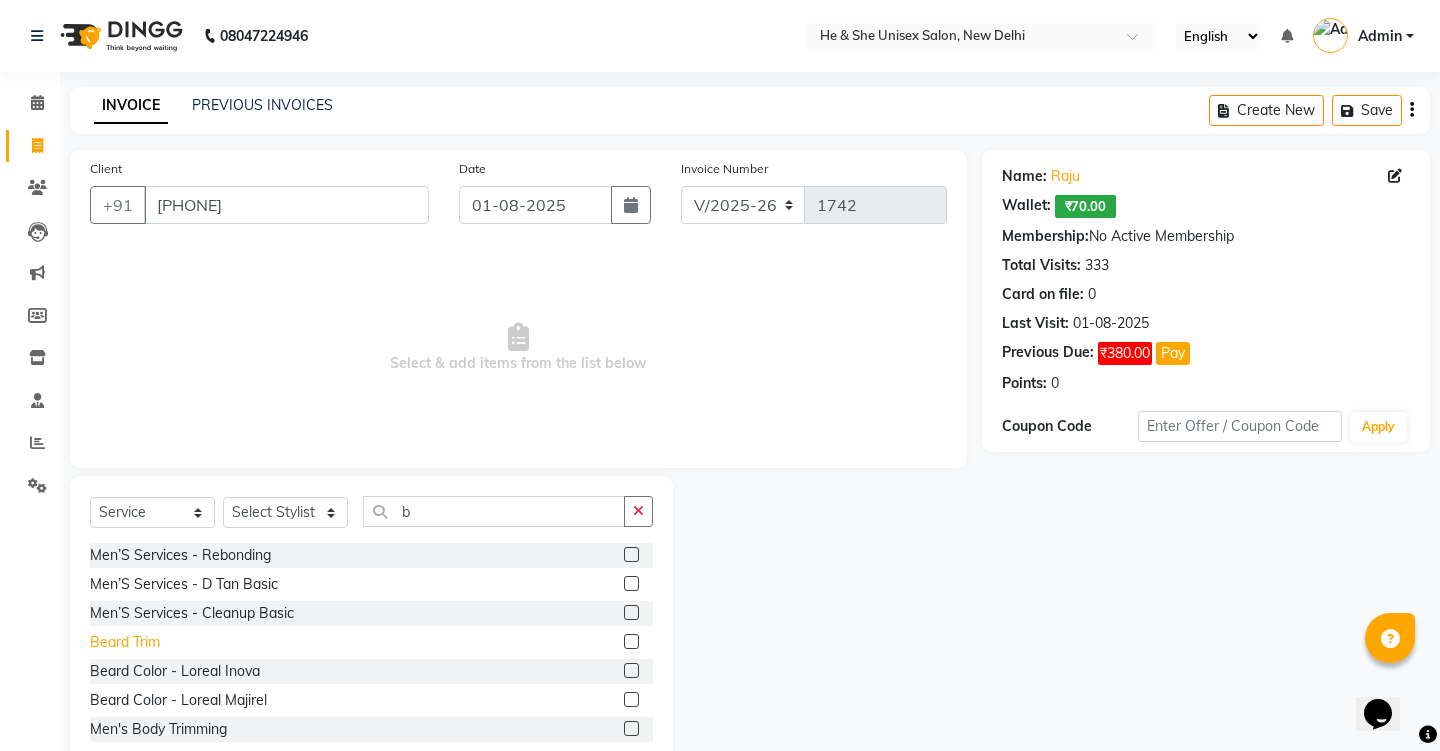 click on "Beard Trim" 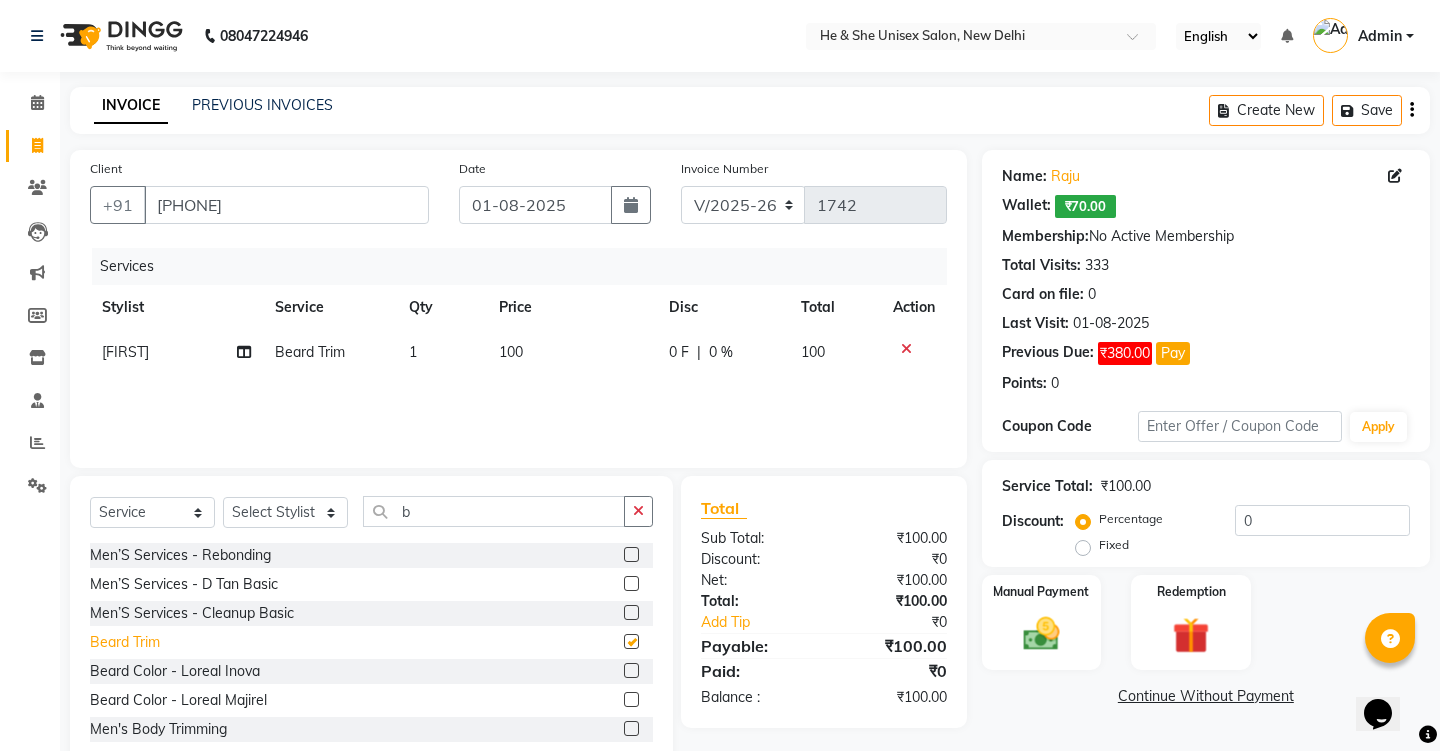 checkbox on "false" 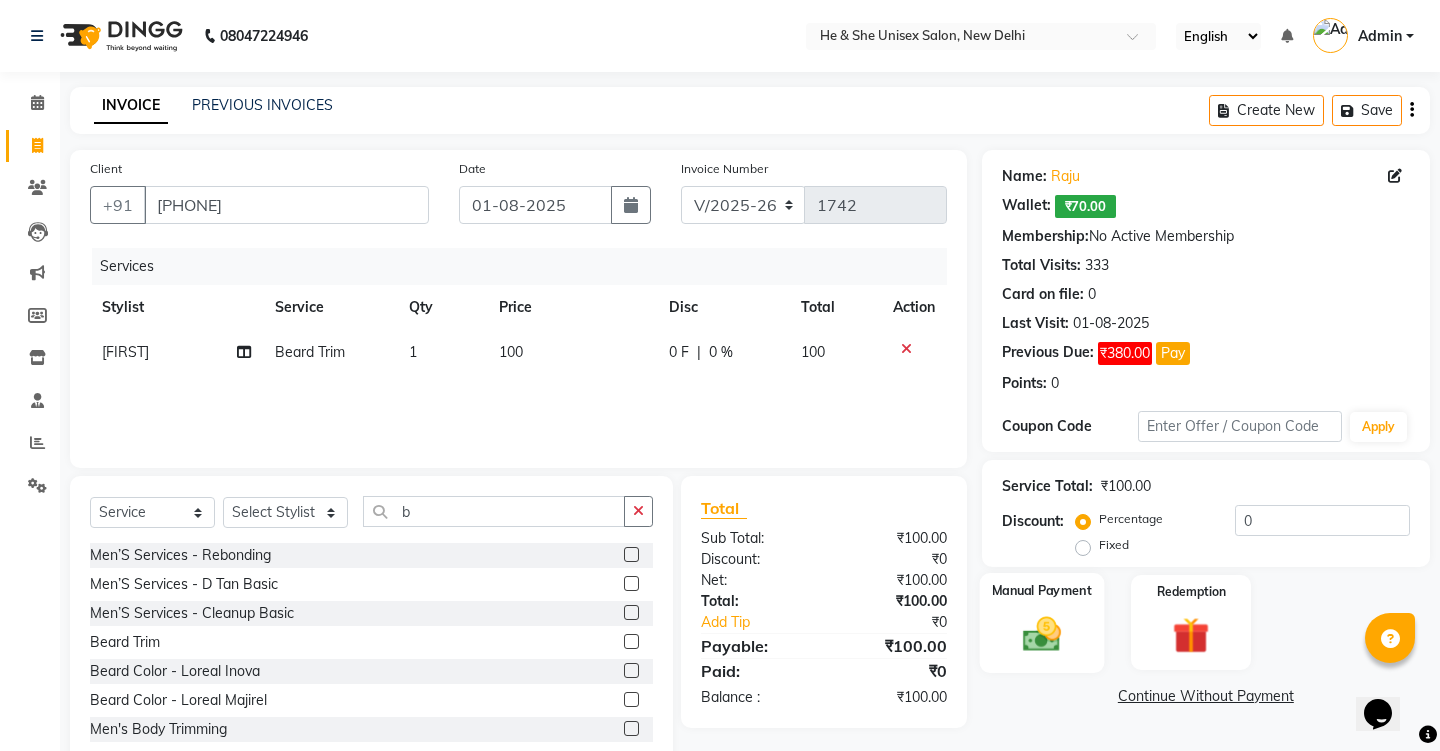 click on "Manual Payment" 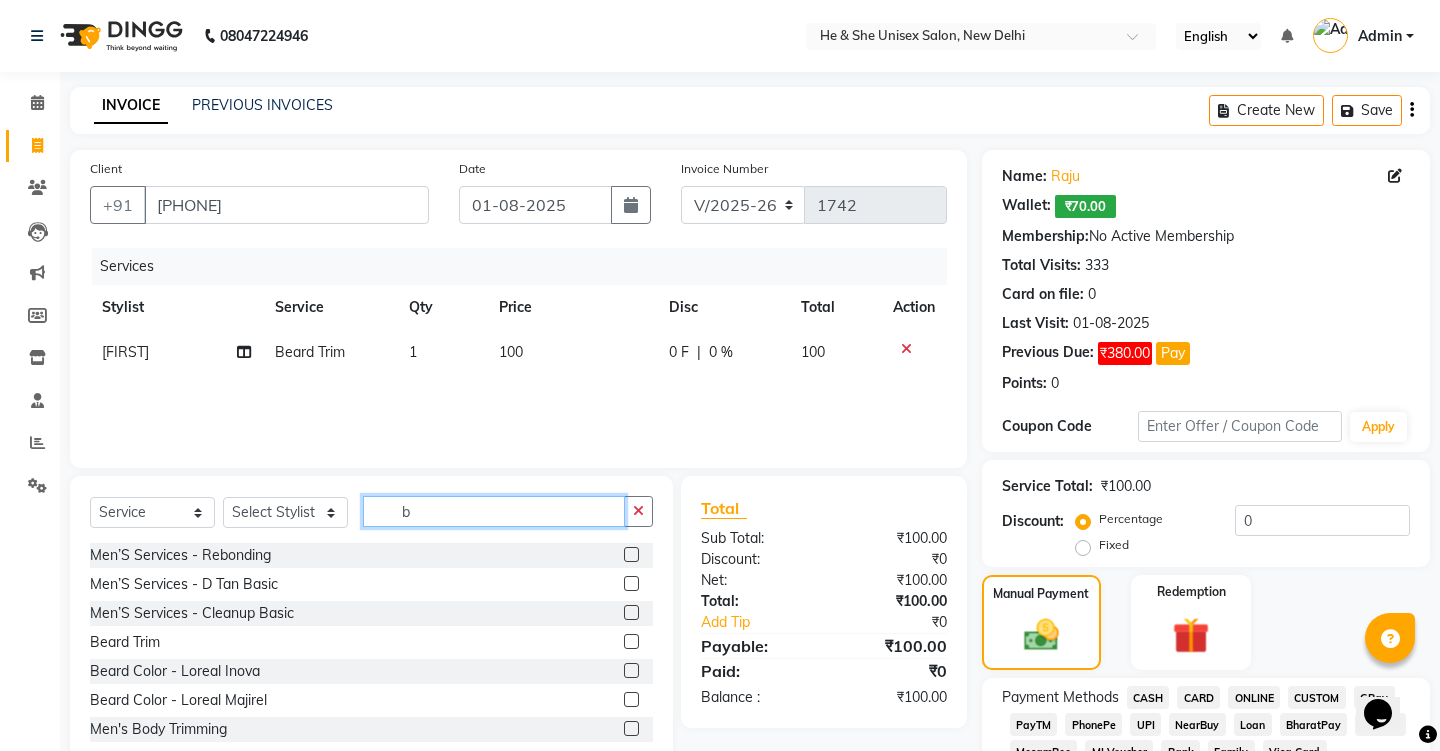 click on "b" 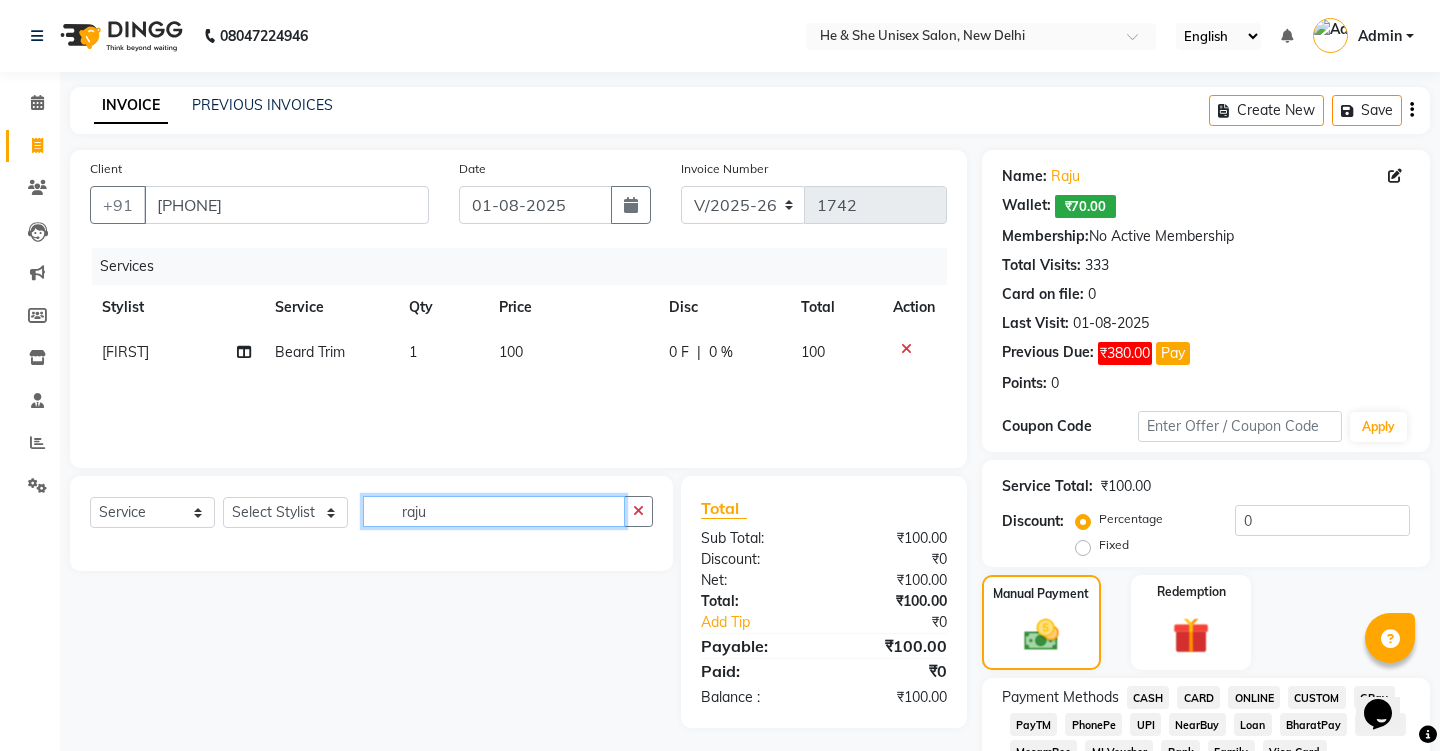 click on "raju" 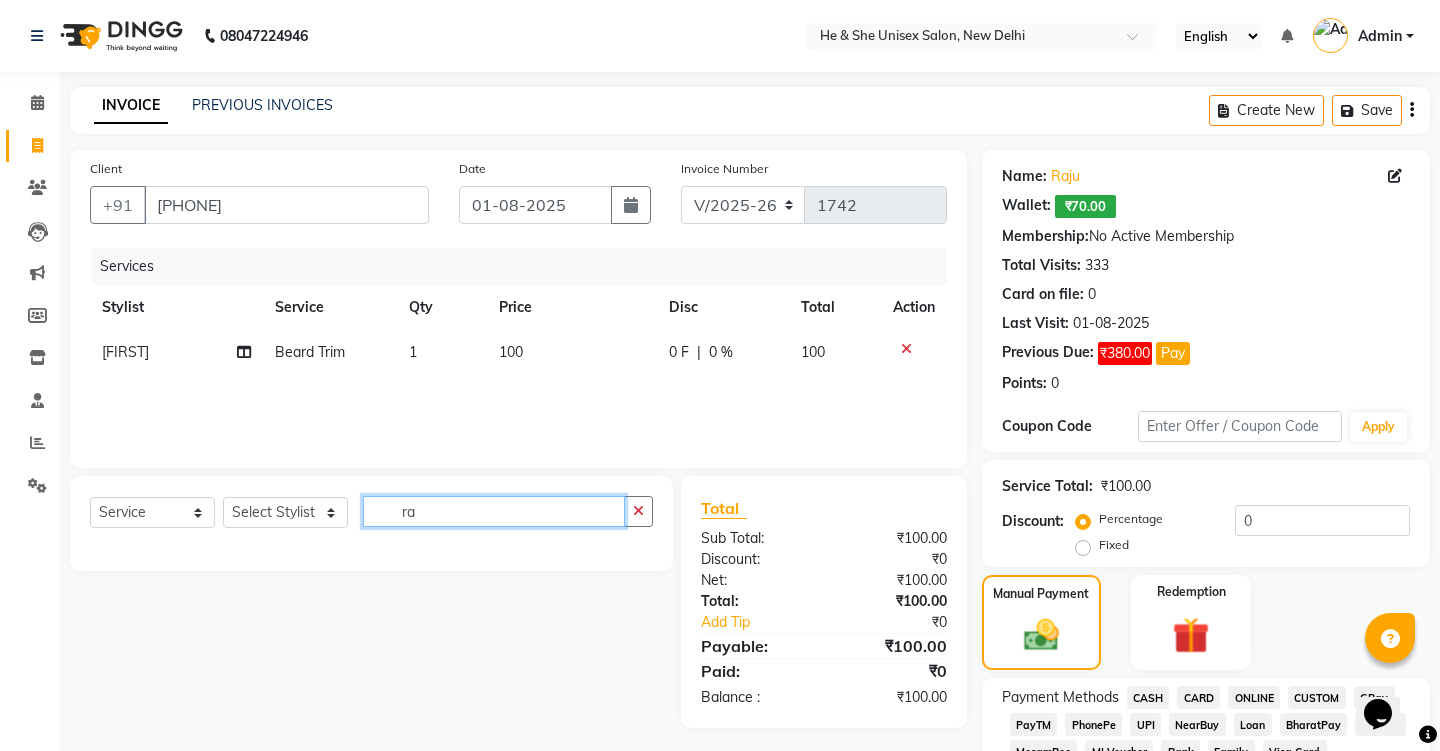 type on "r" 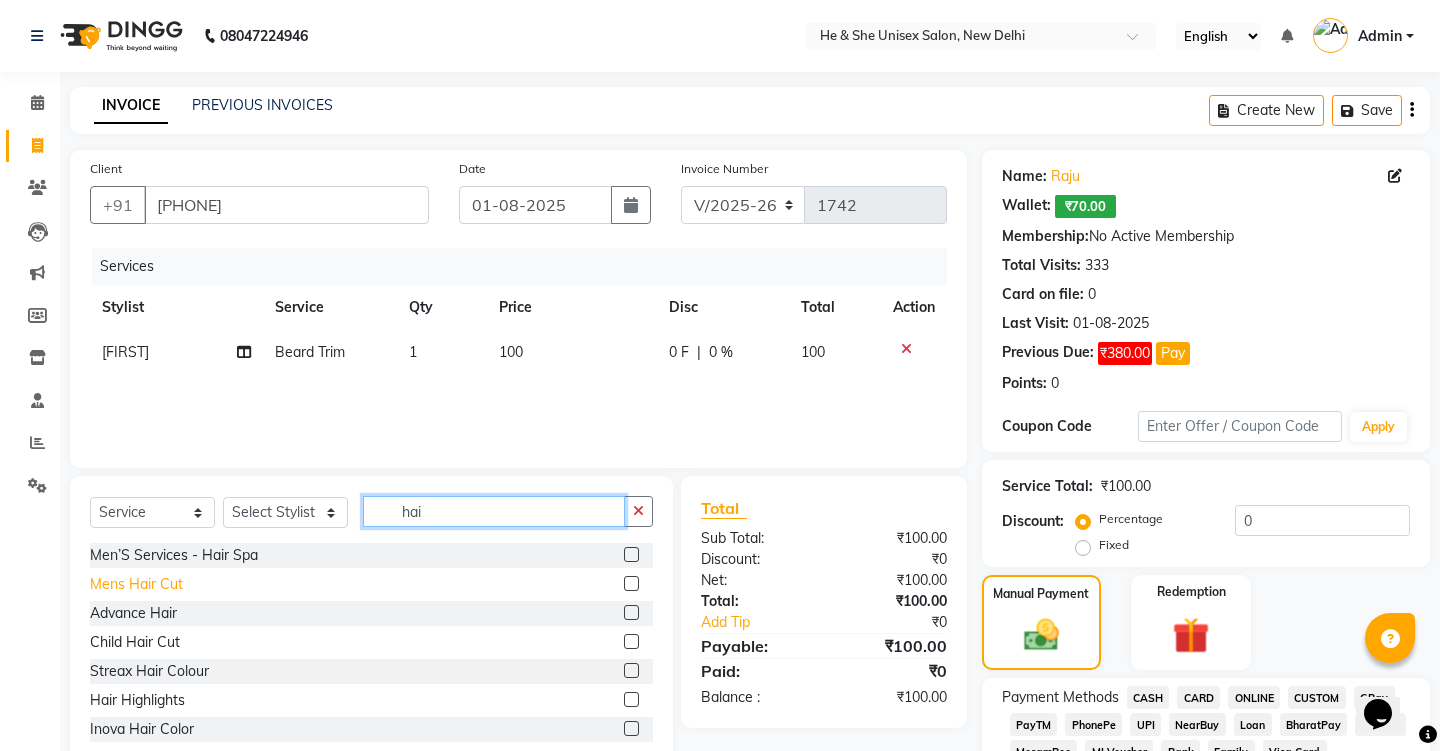 type on "hai" 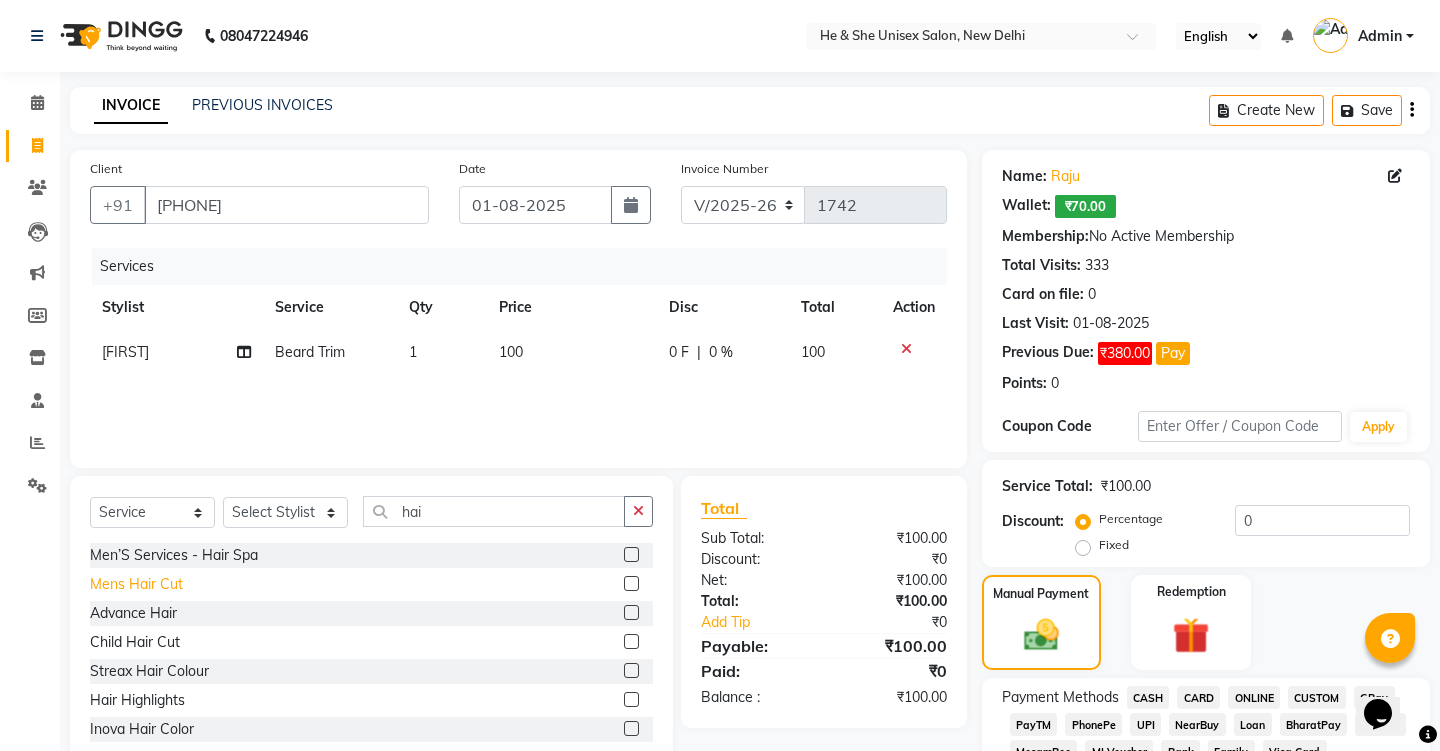 click on "Mens Hair Cut" 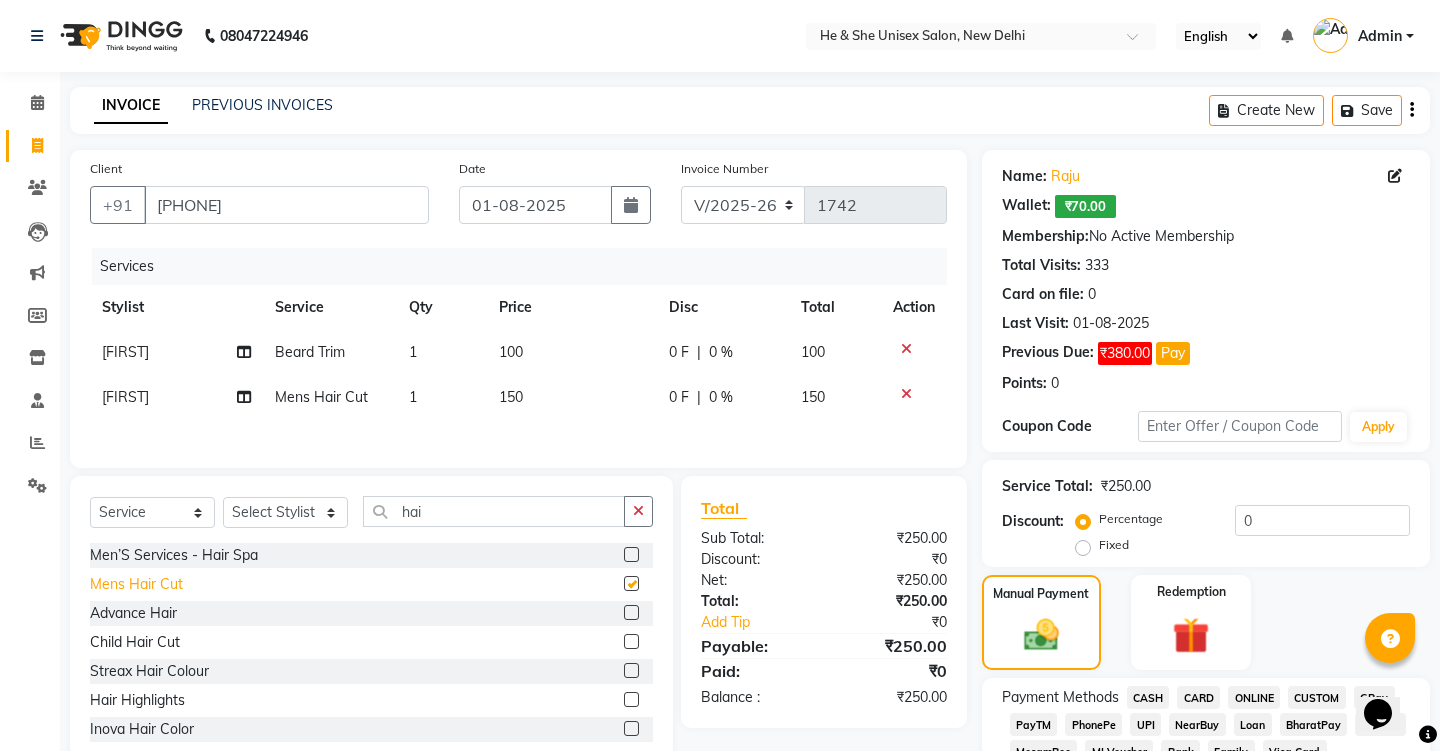 checkbox on "false" 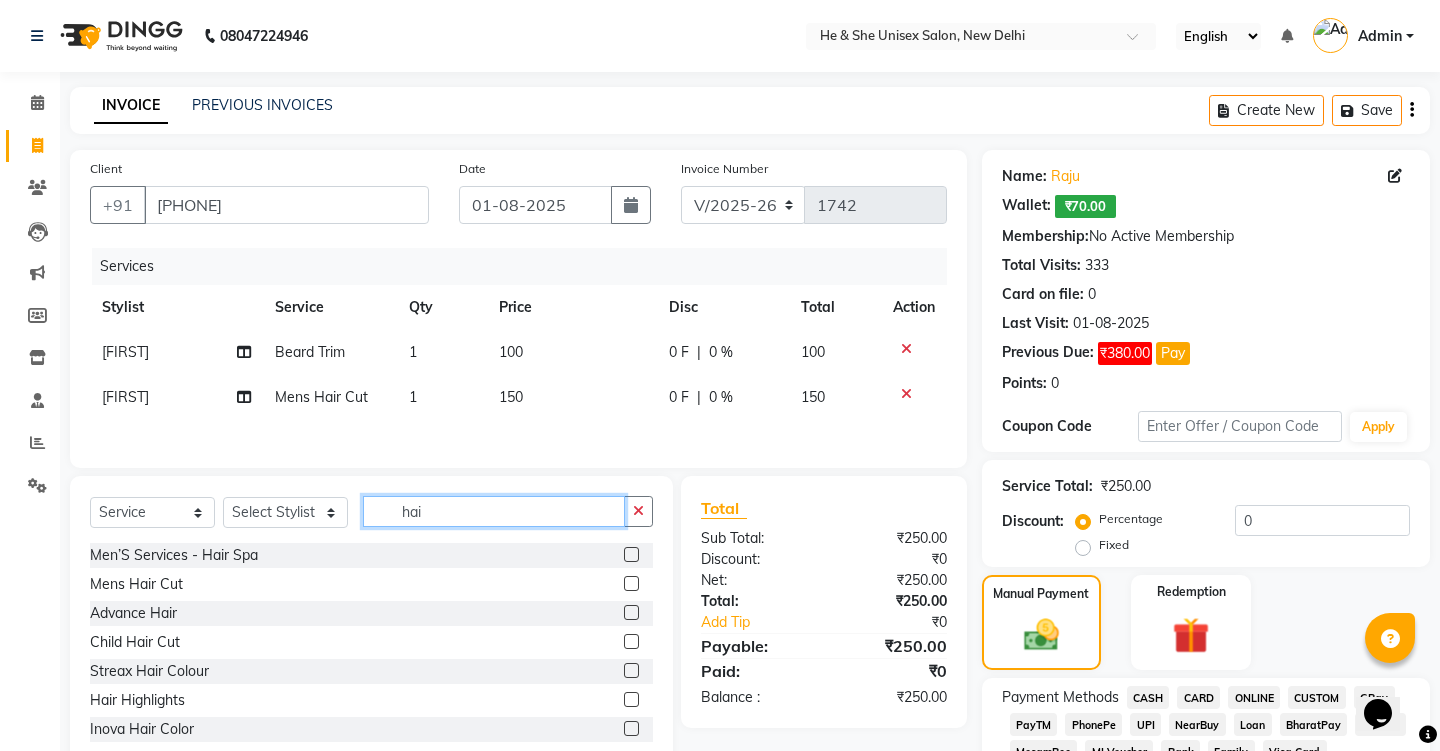 click on "hai" 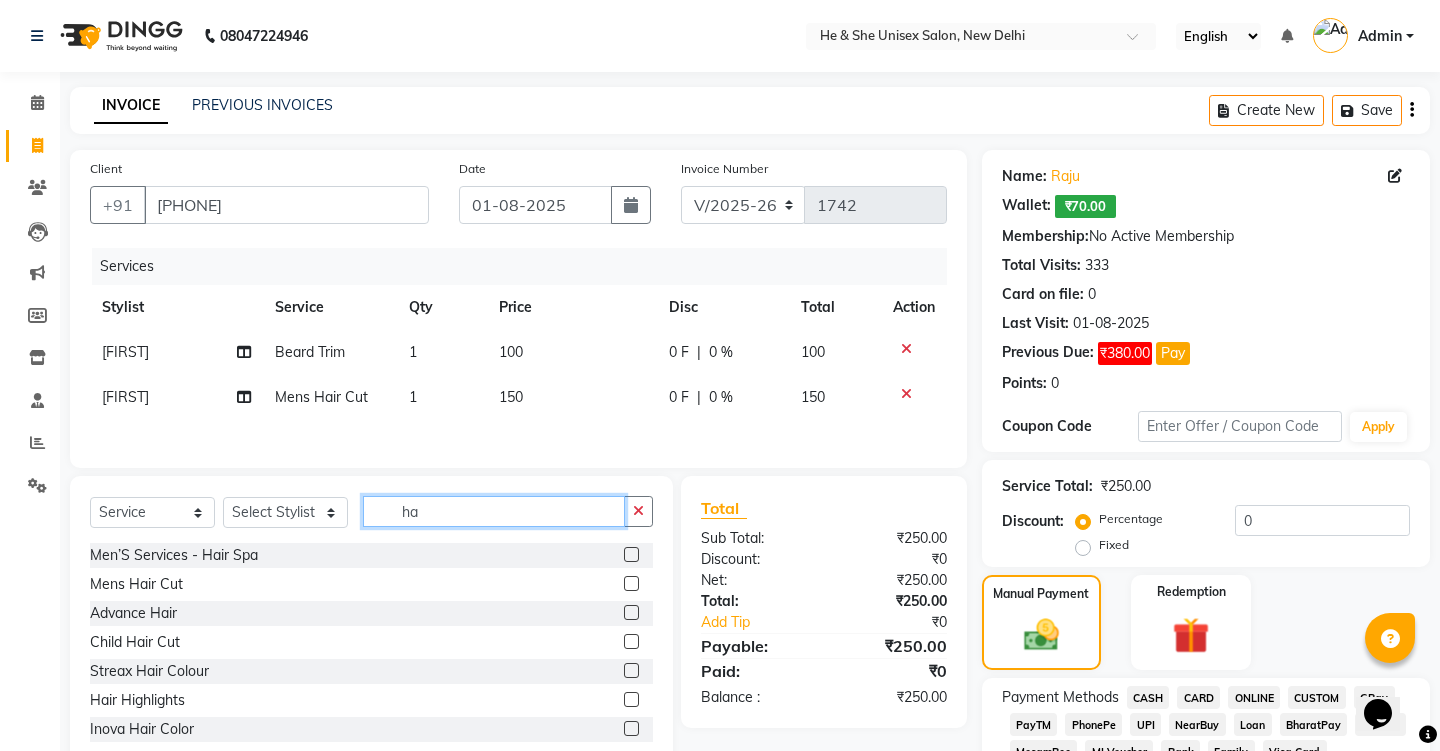 type on "h" 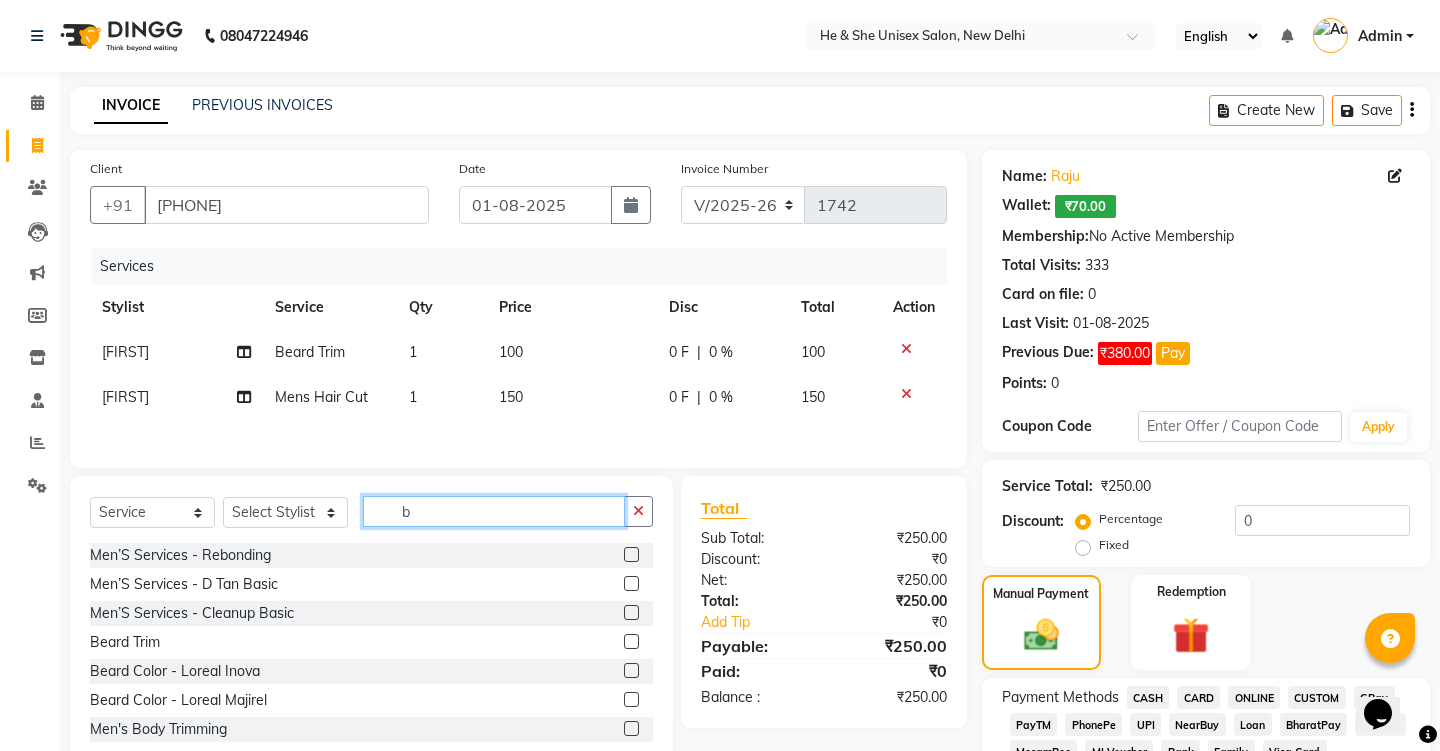 type on "b" 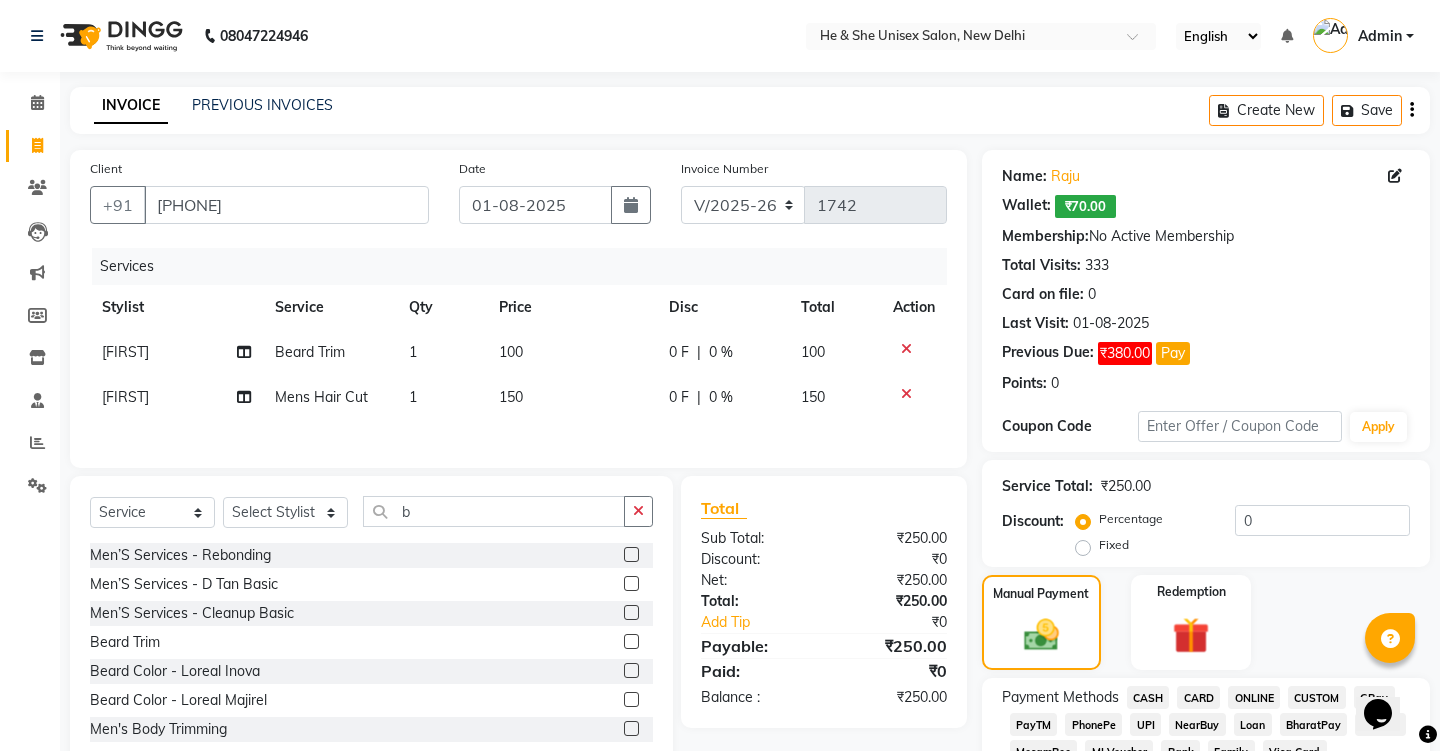 click on "Beard Trim" 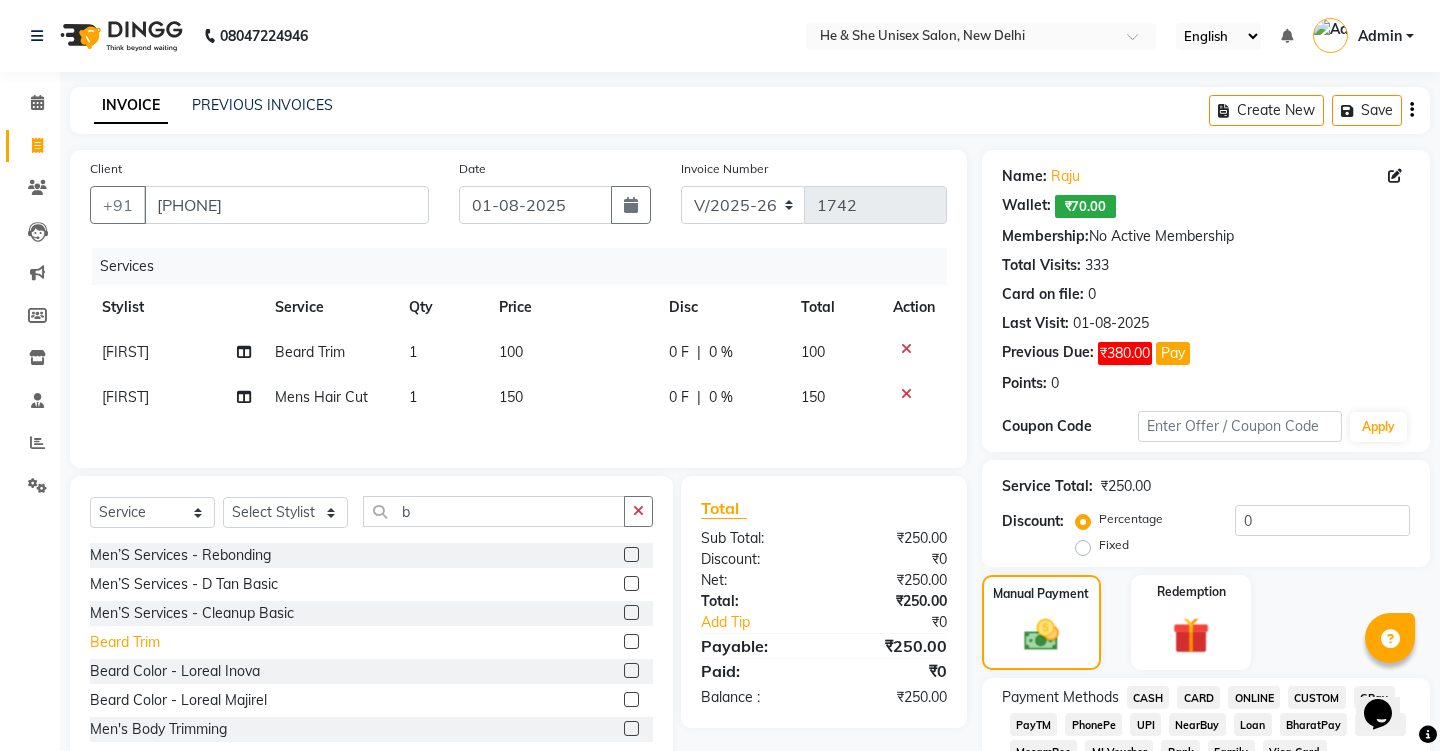 click on "Beard Trim" 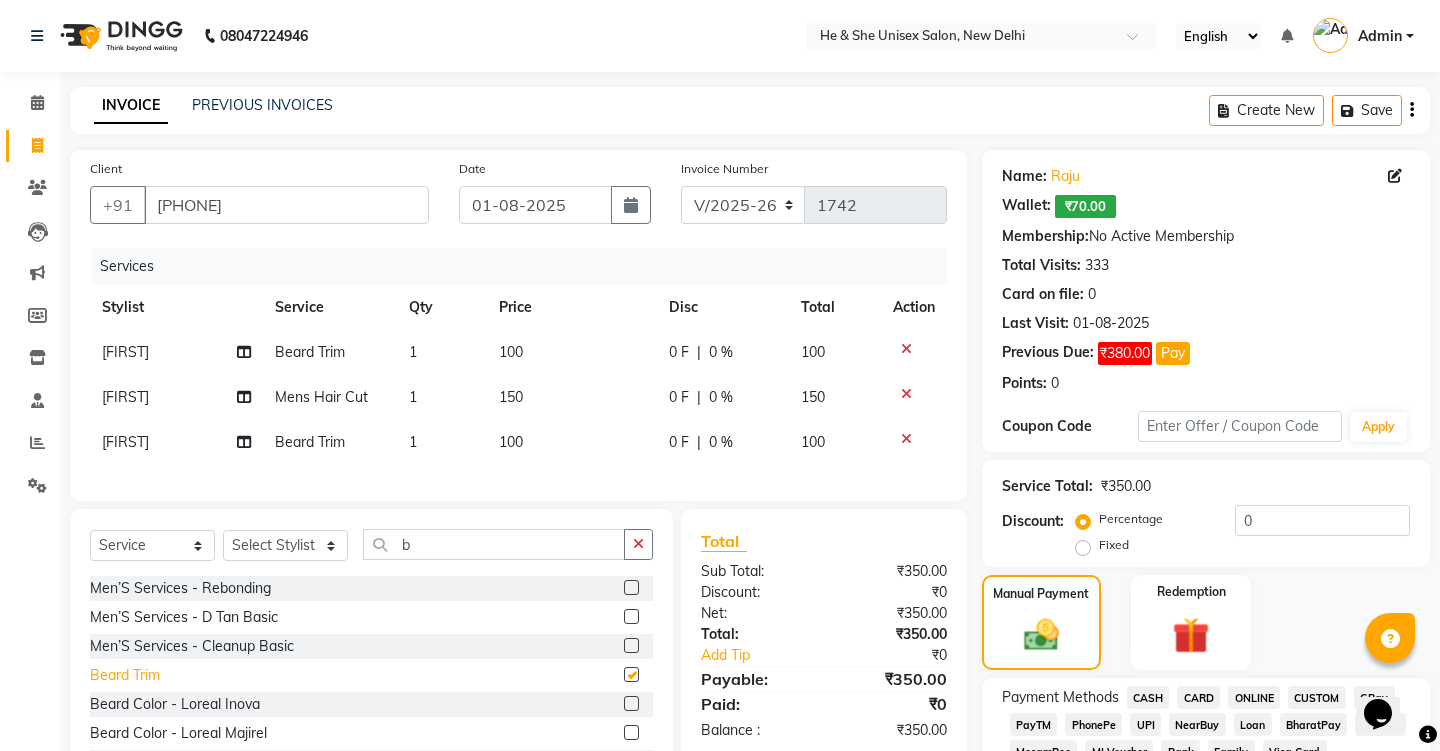 checkbox on "false" 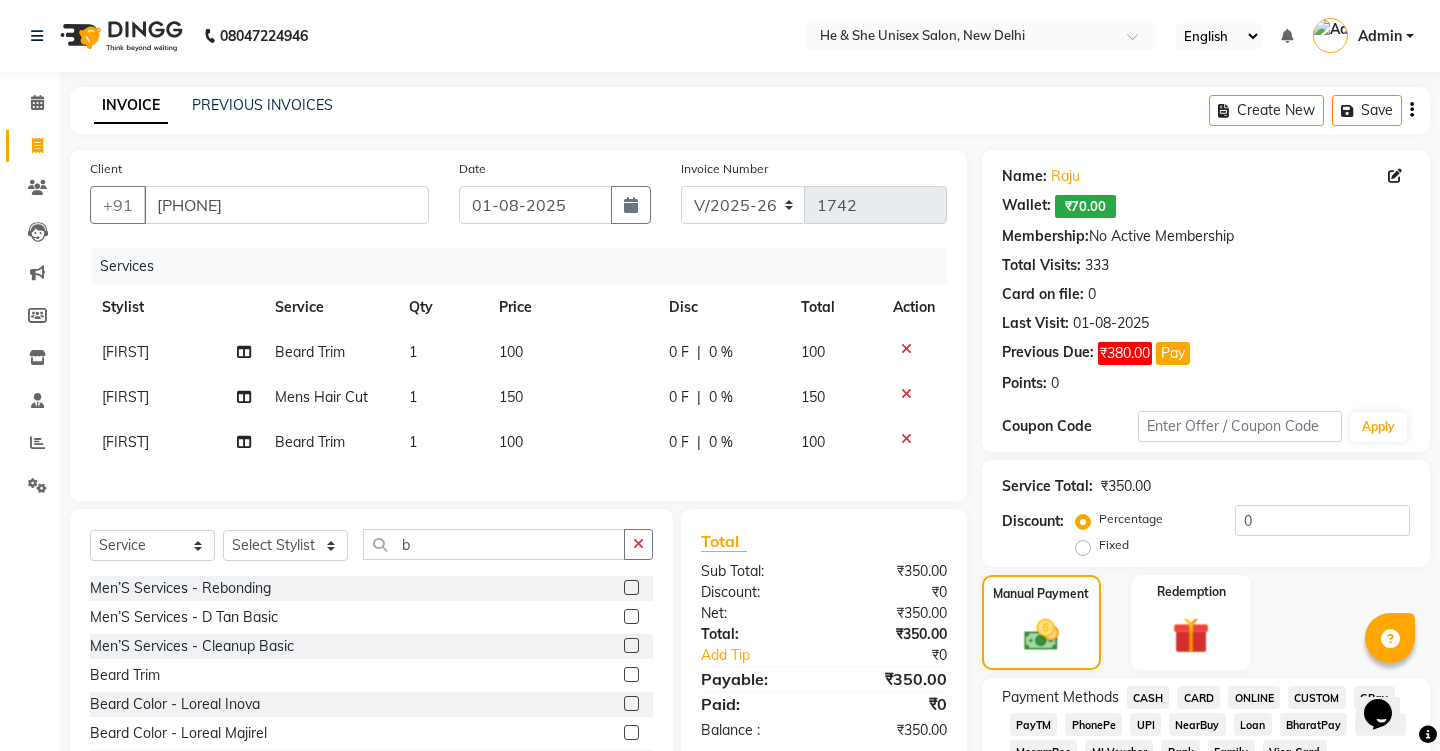 click on "CASH" 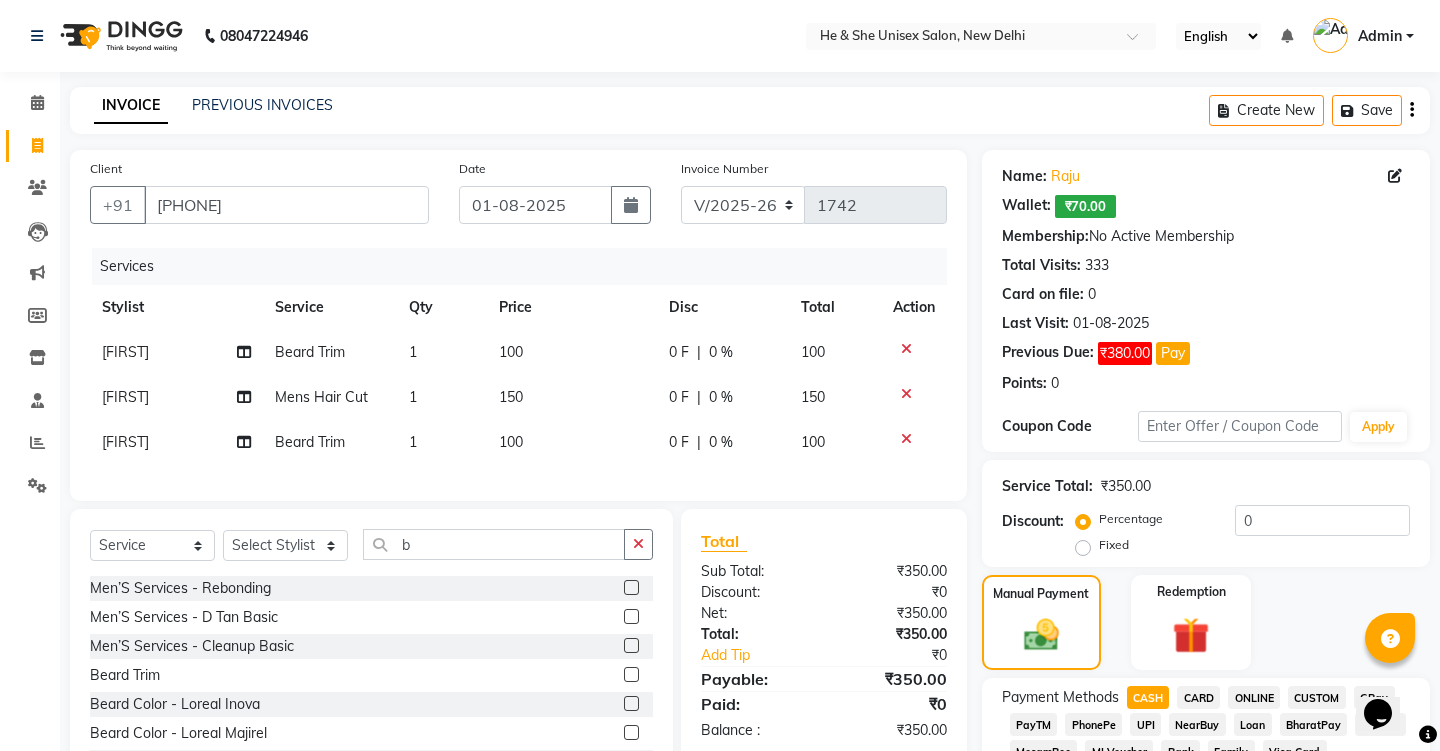 click on "UPI" 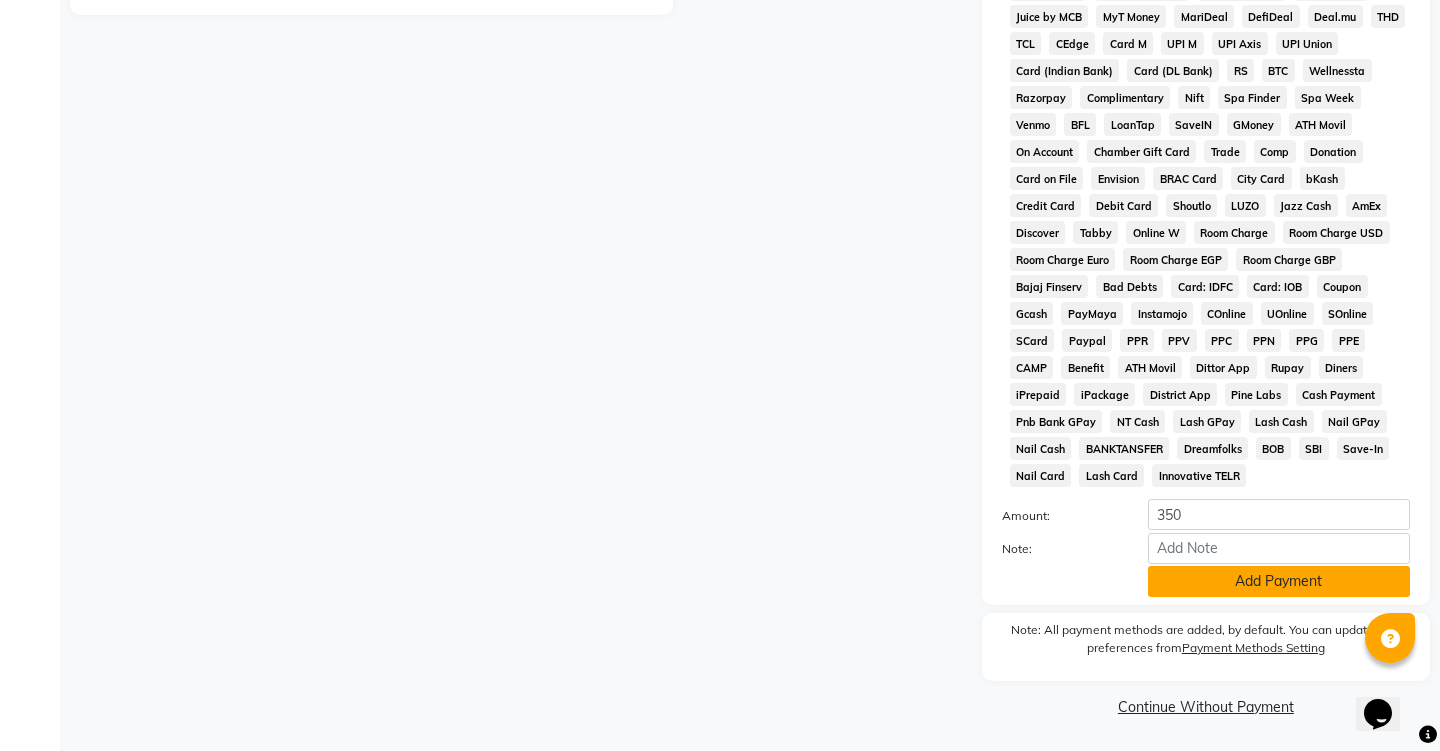 click on "Add Payment" 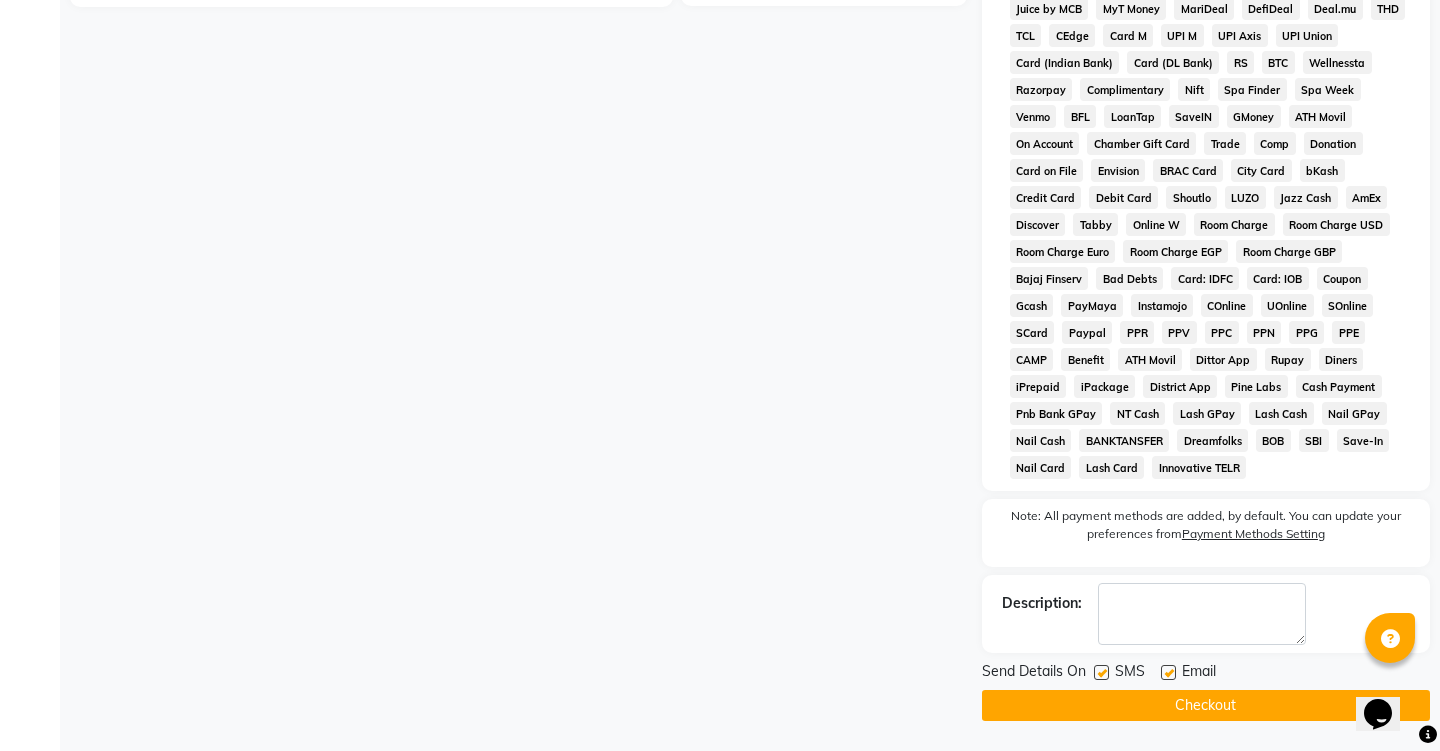 scroll, scrollTop: 797, scrollLeft: 0, axis: vertical 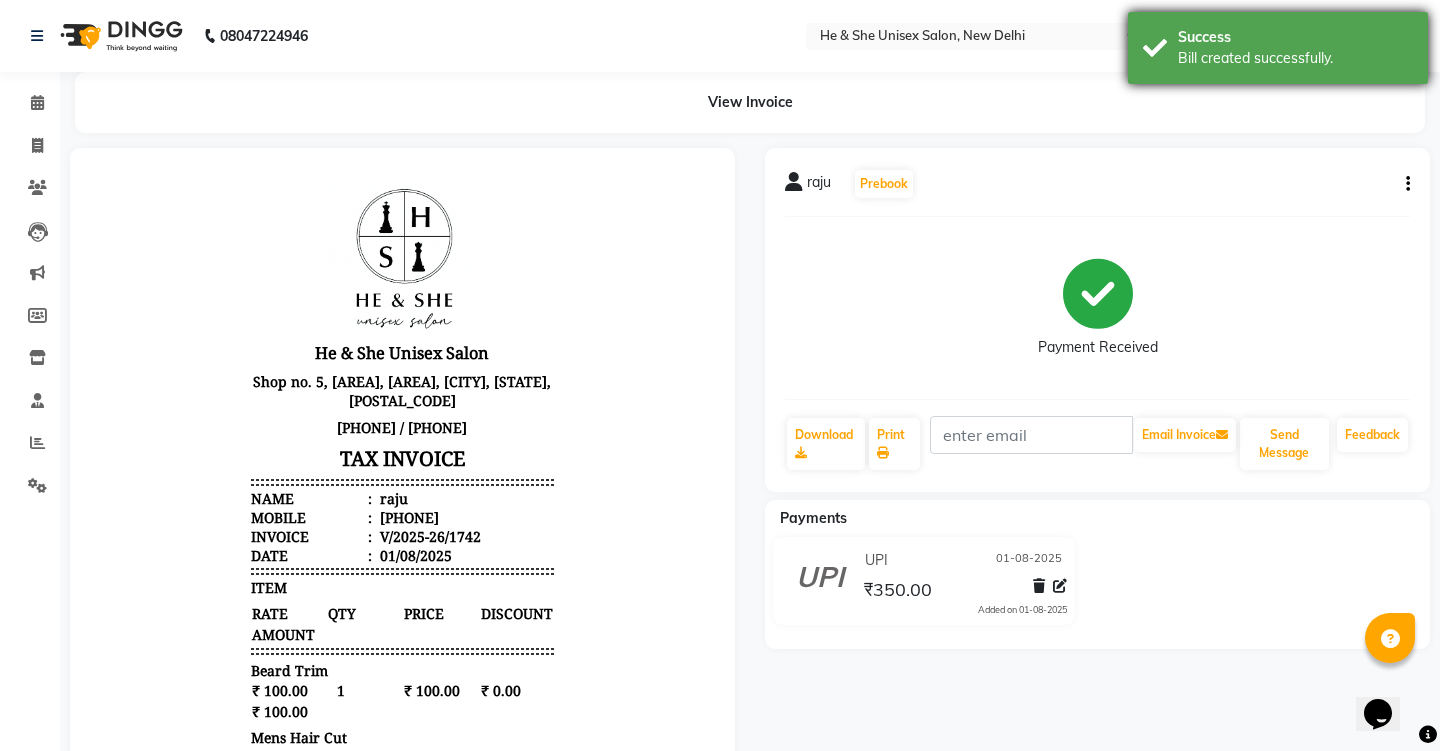 click on "Success" at bounding box center (1295, 37) 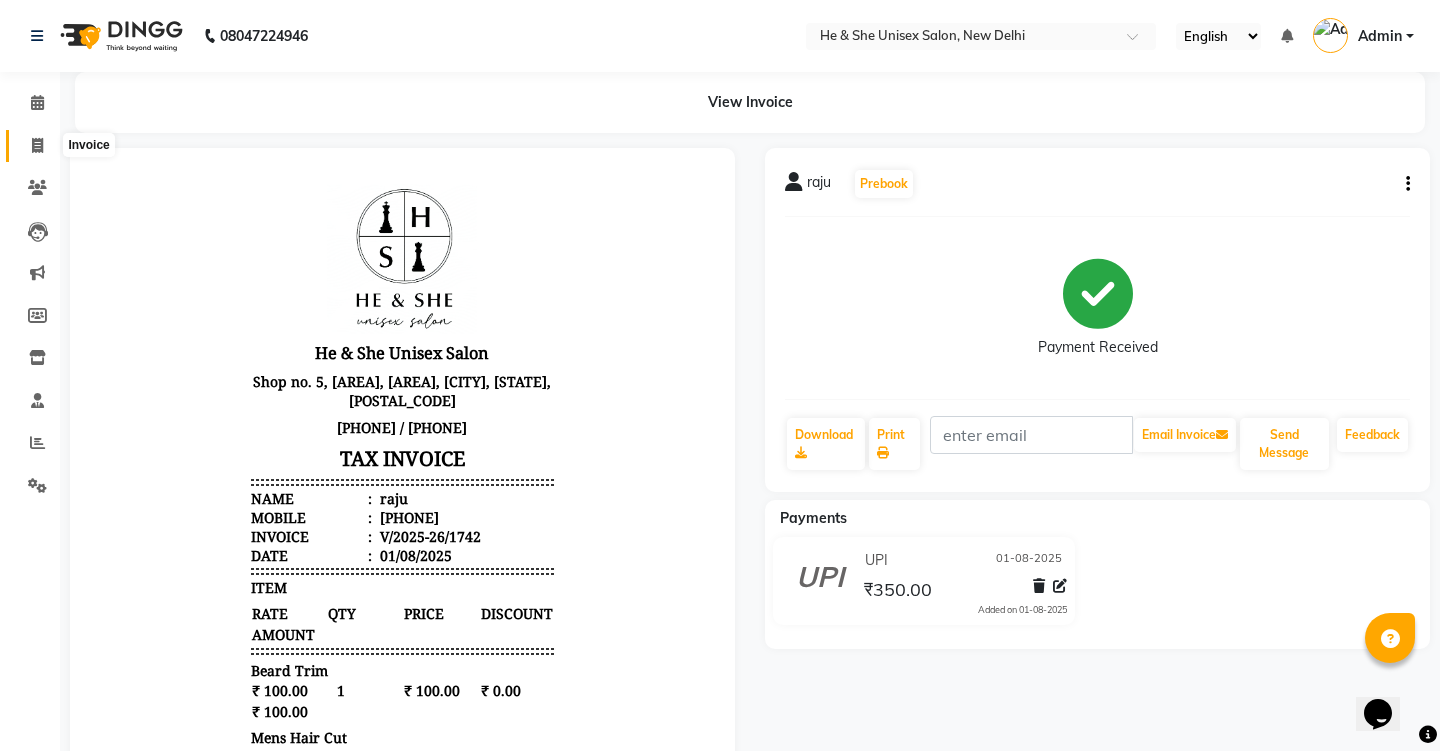 click 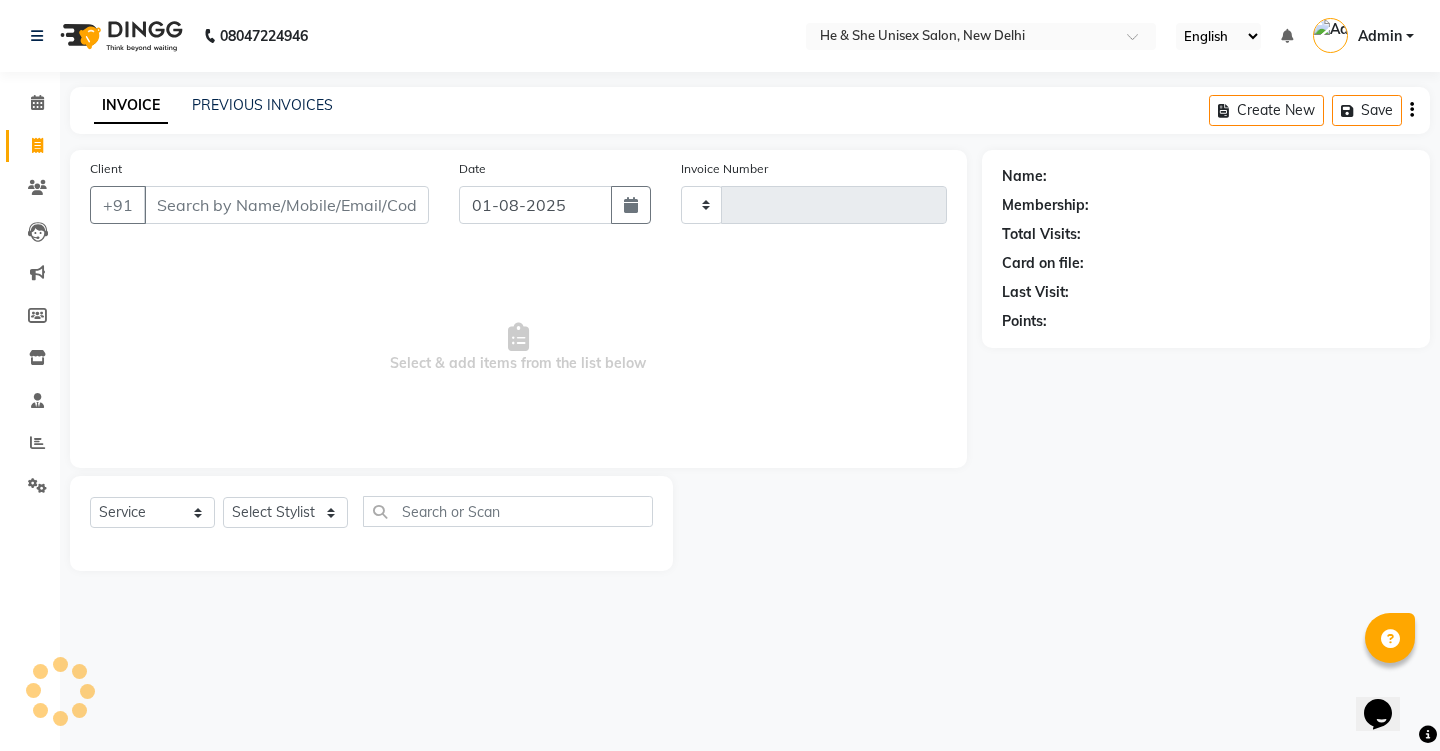 type on "1743" 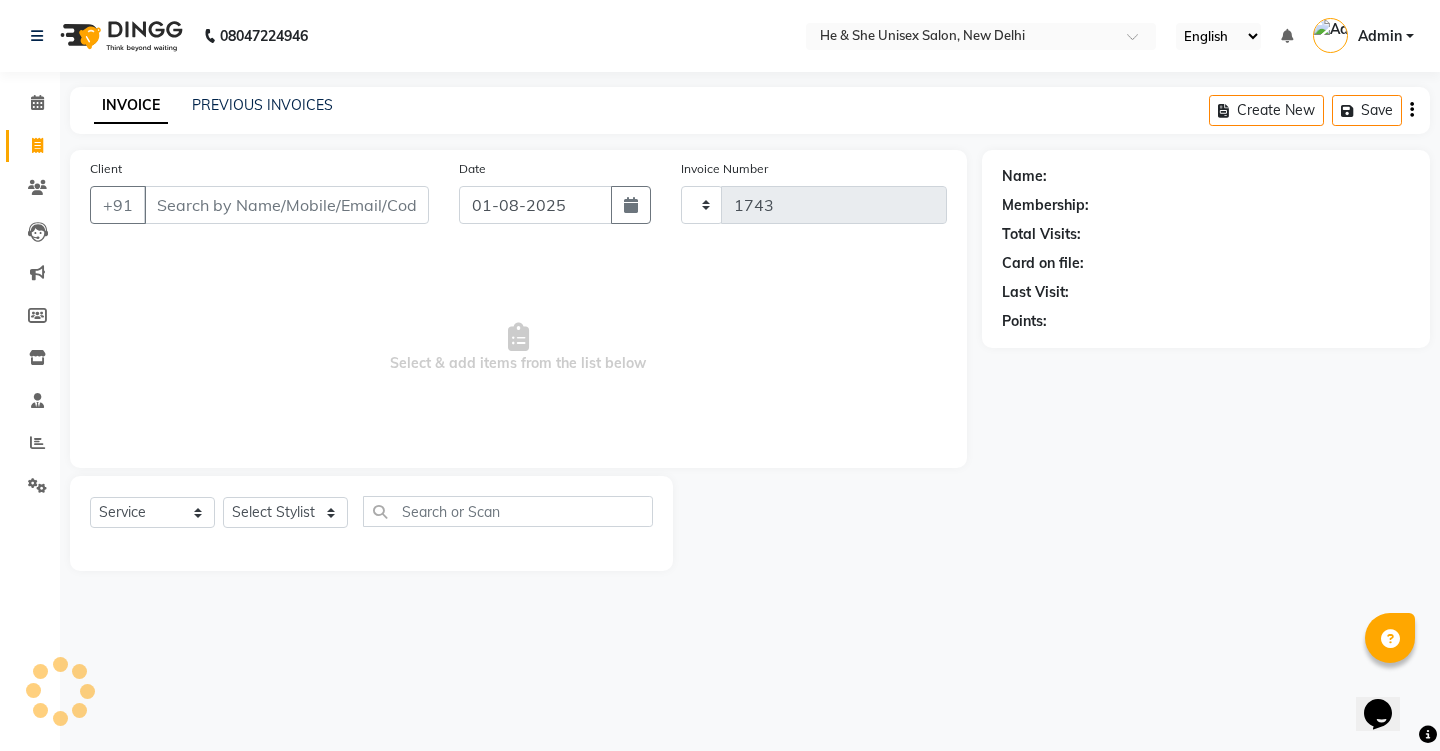 select on "4745" 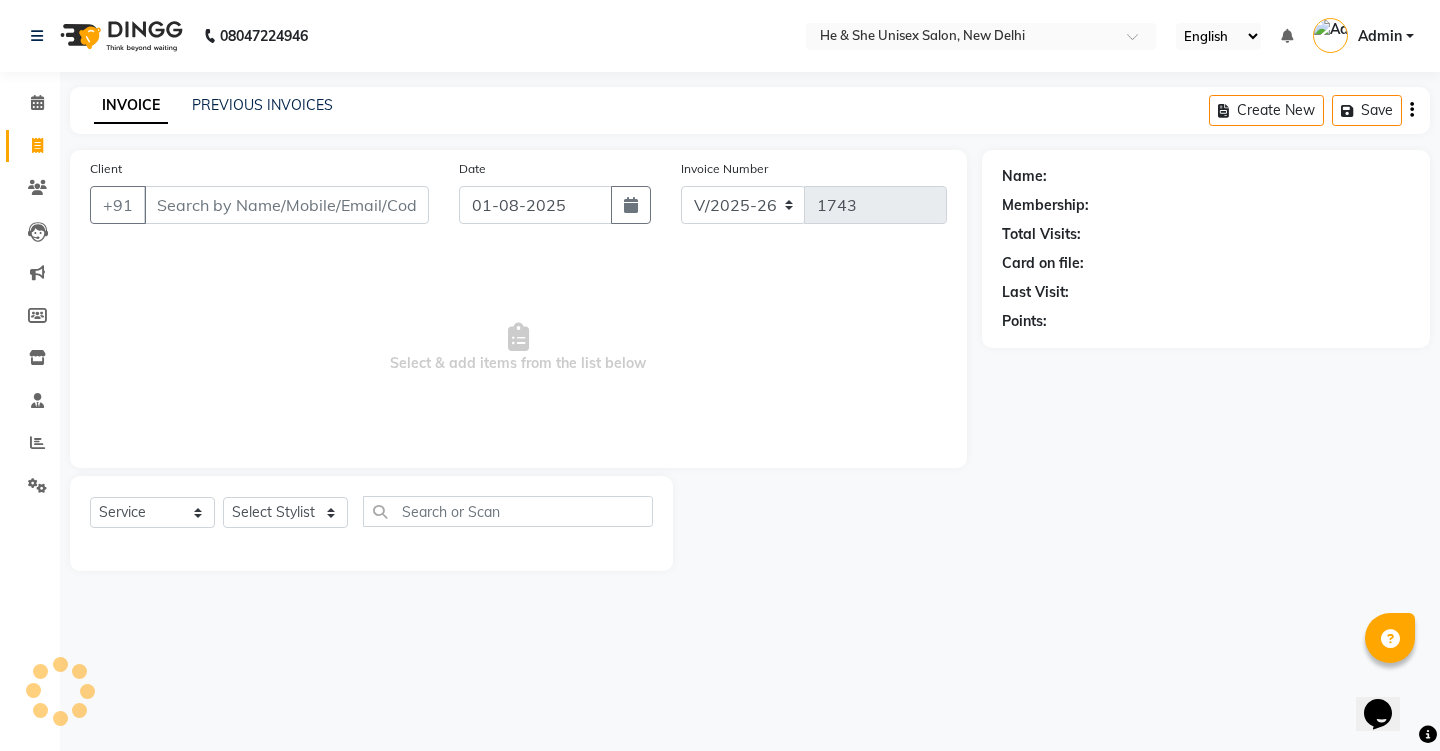 click on "Client" at bounding box center [286, 205] 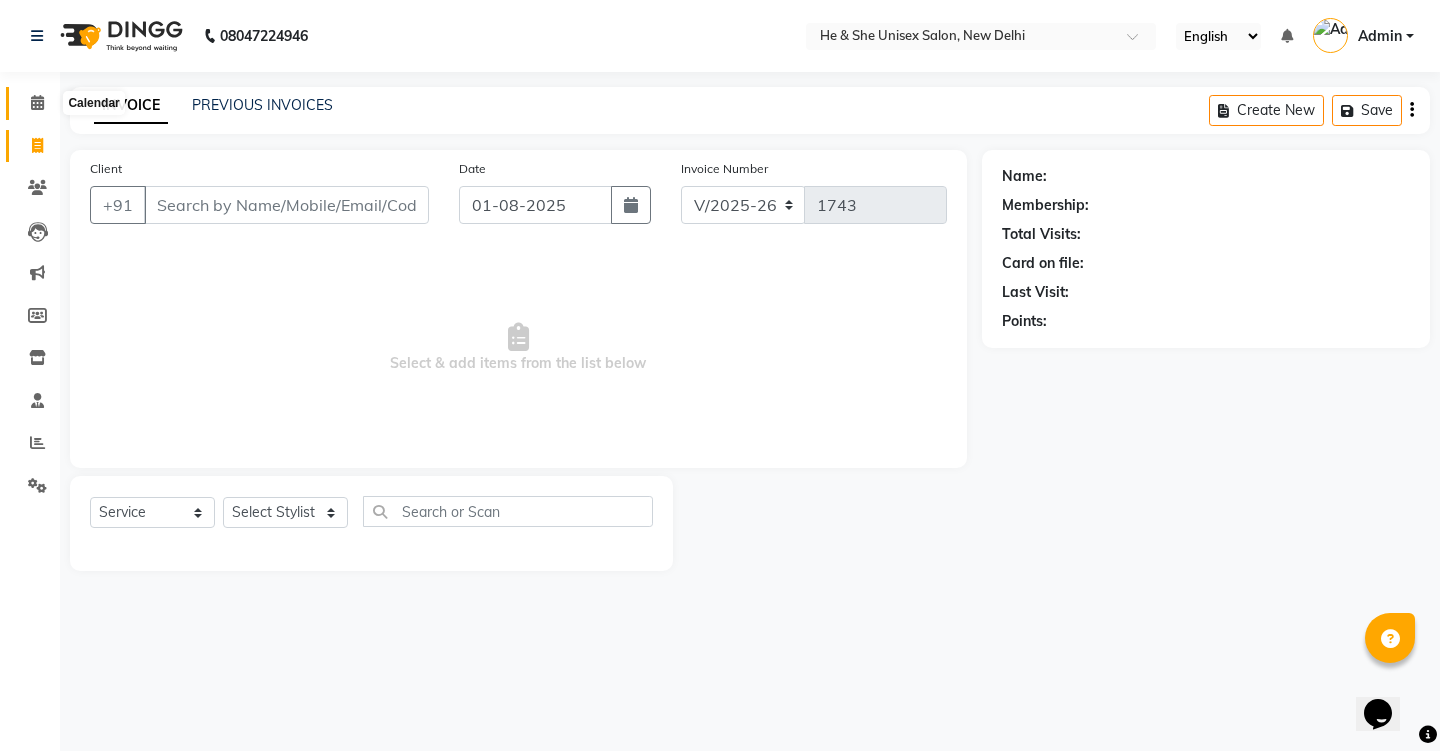 click 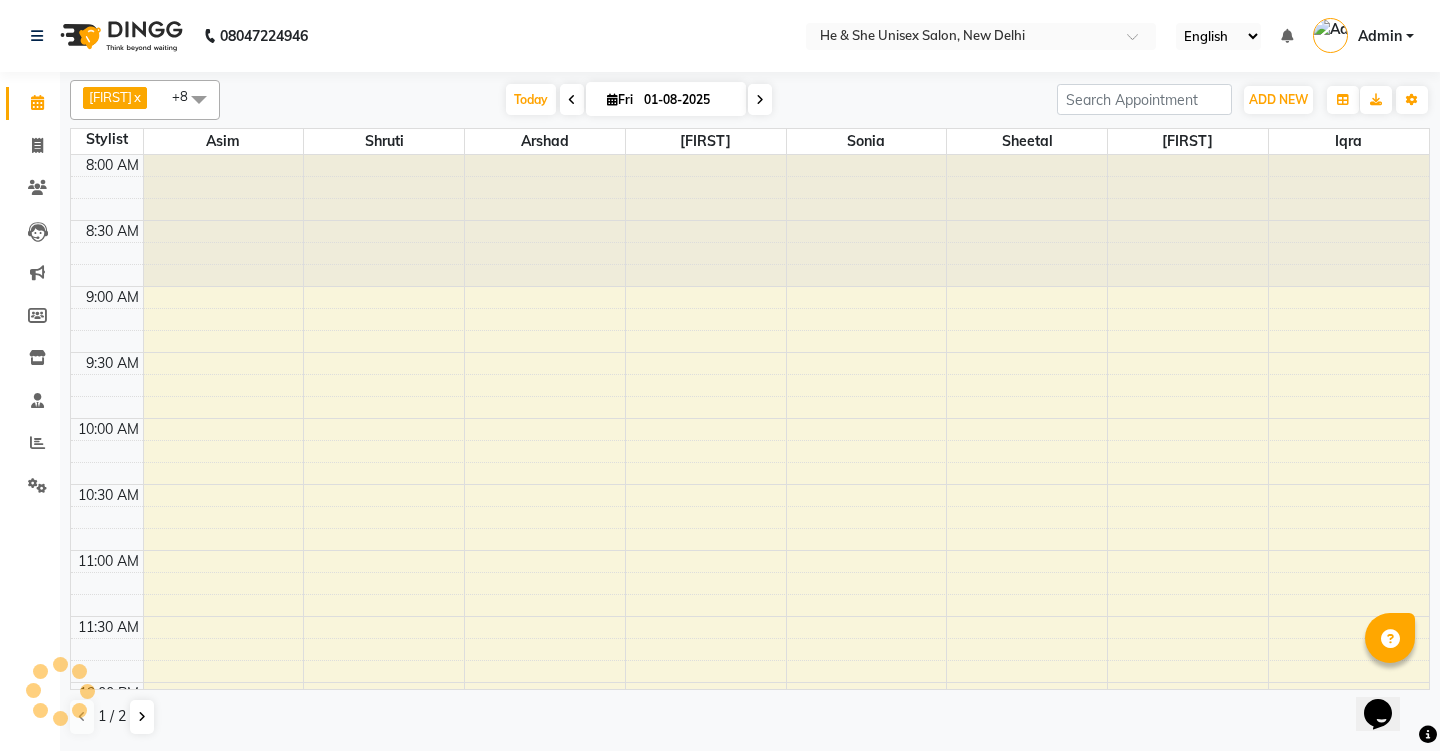 scroll, scrollTop: 0, scrollLeft: 0, axis: both 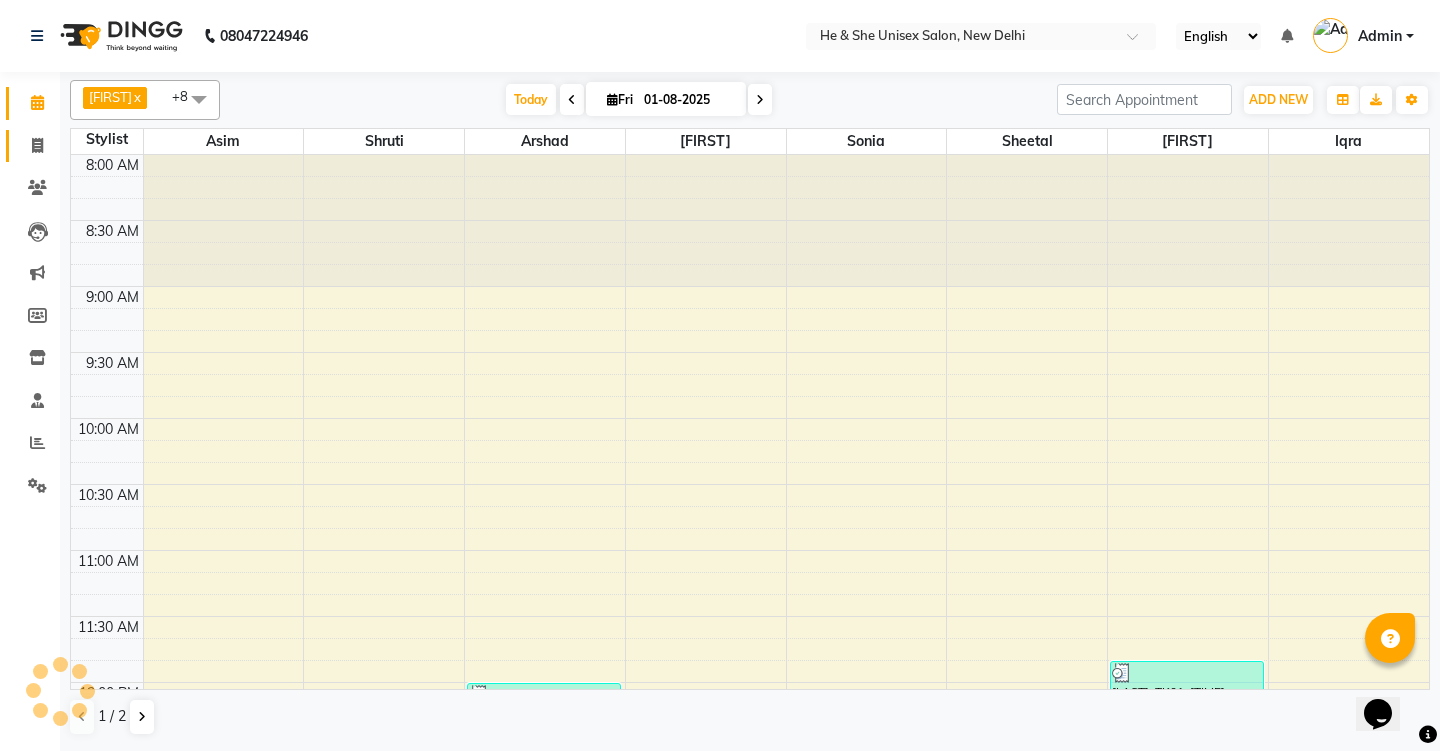 click 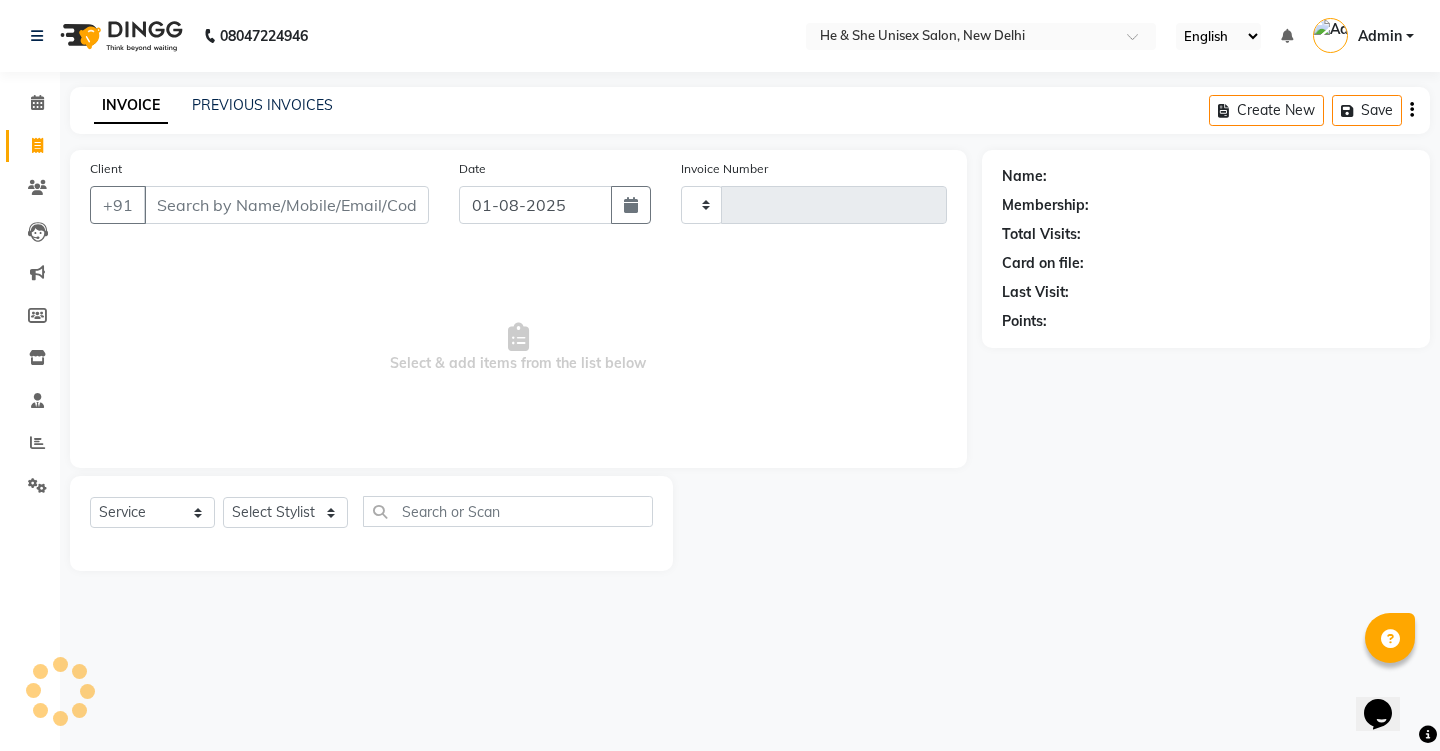 type on "1743" 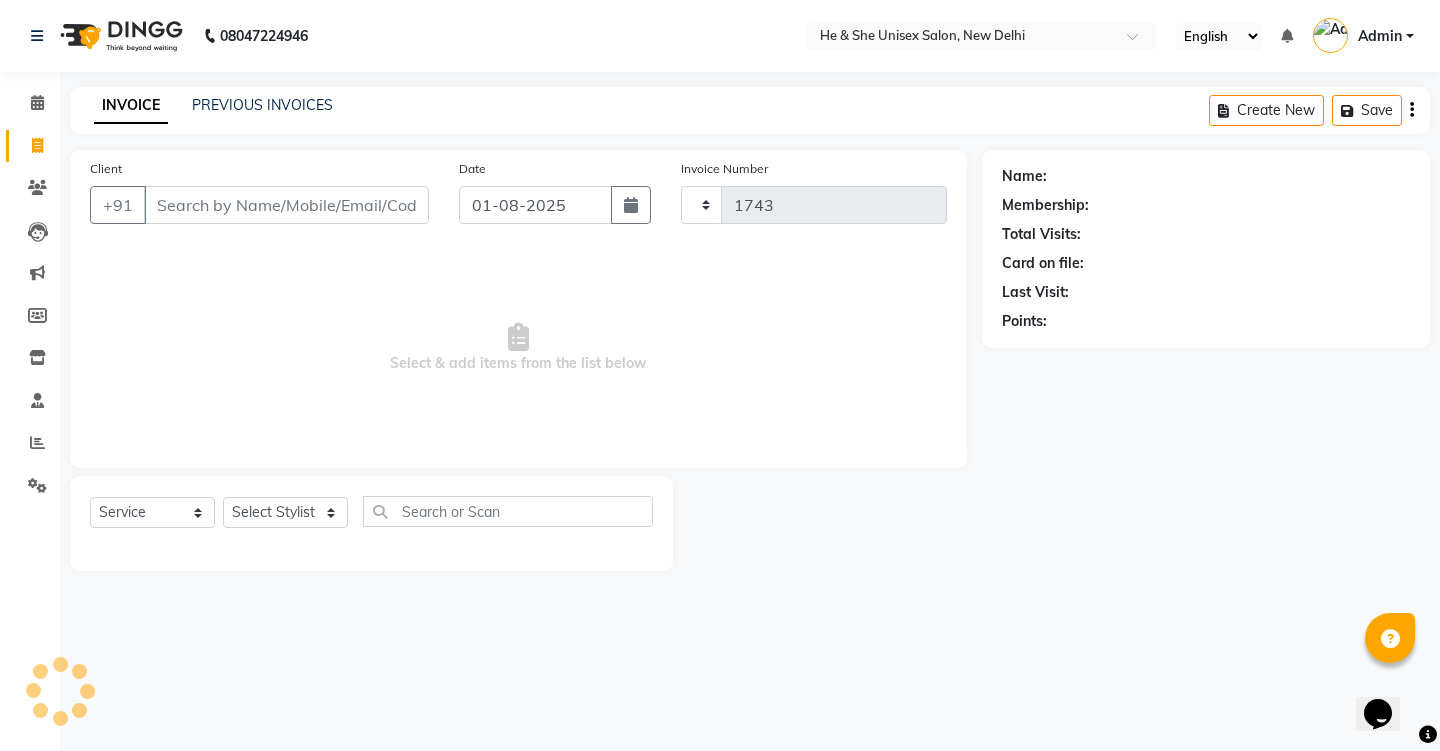 select on "4745" 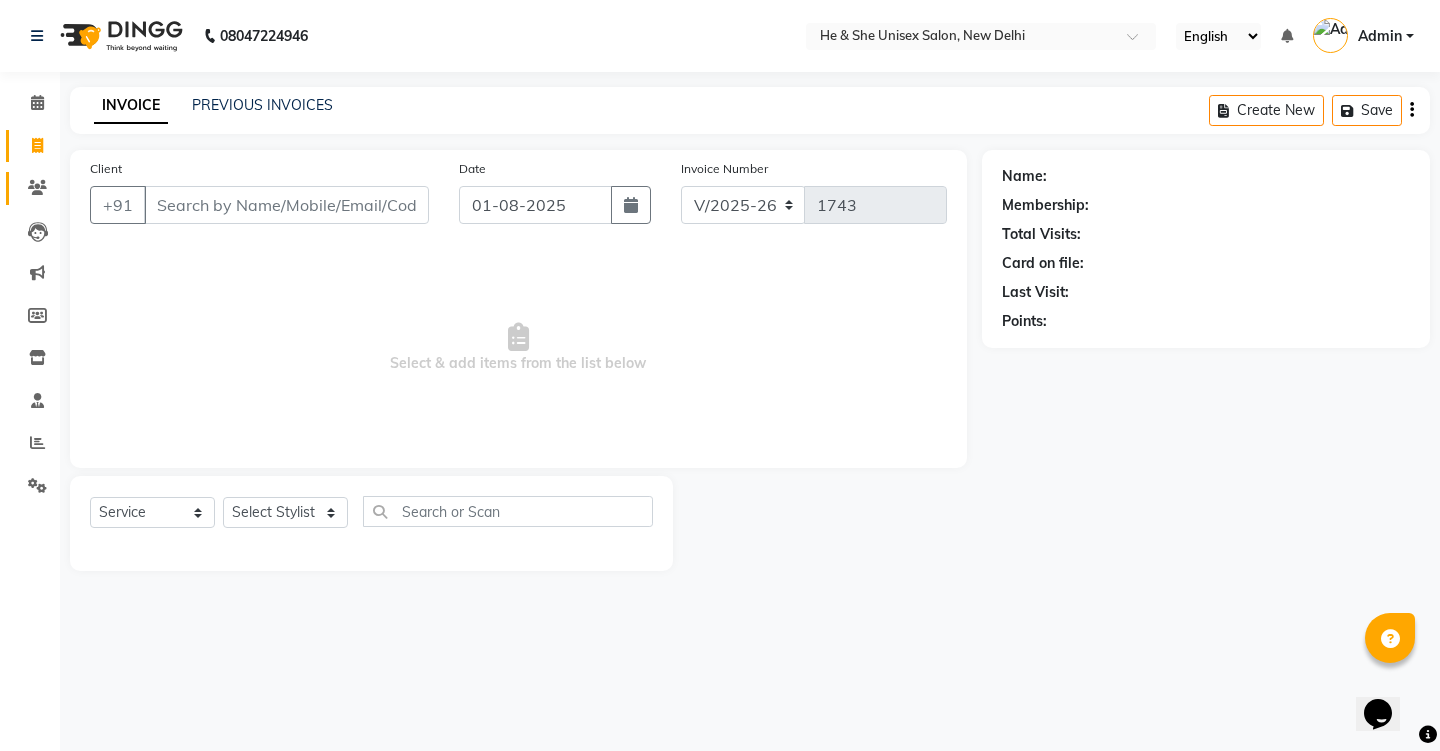 click 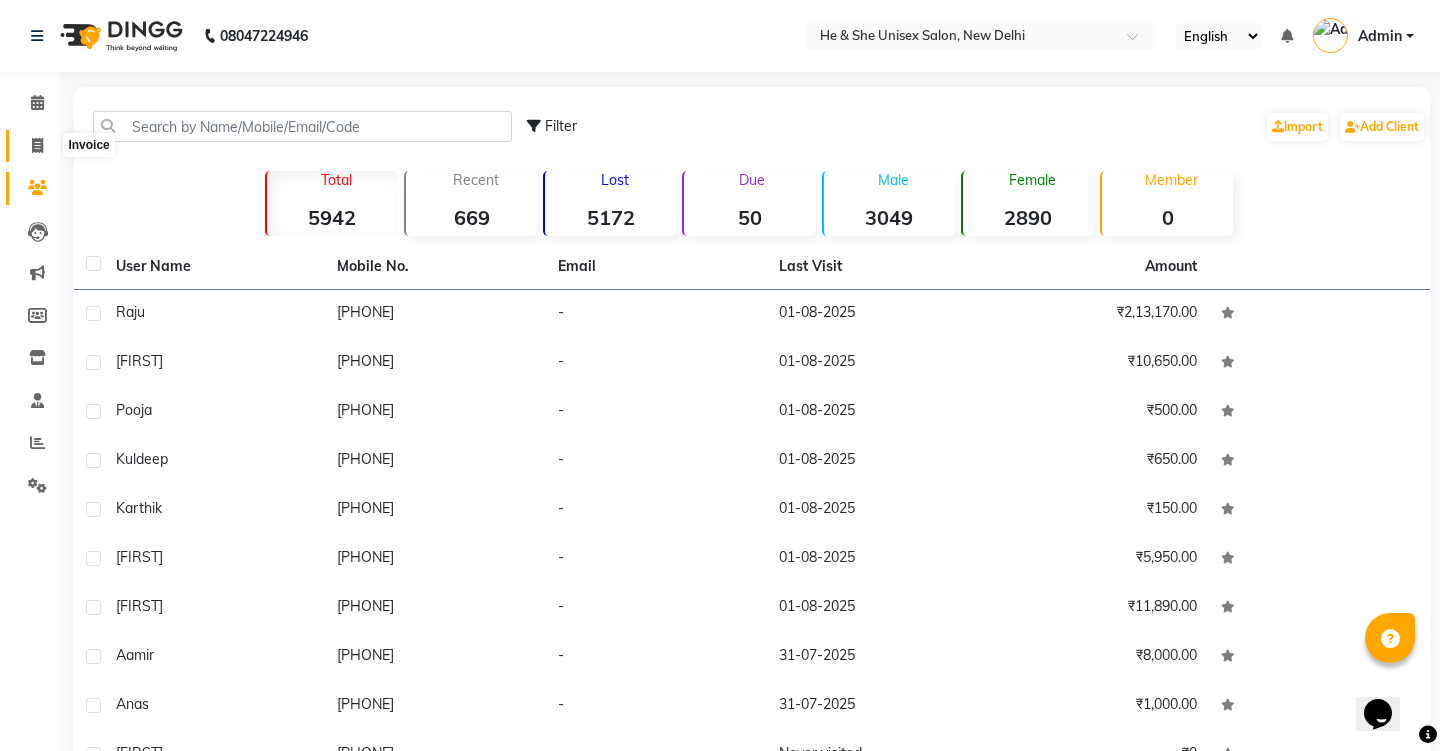 click 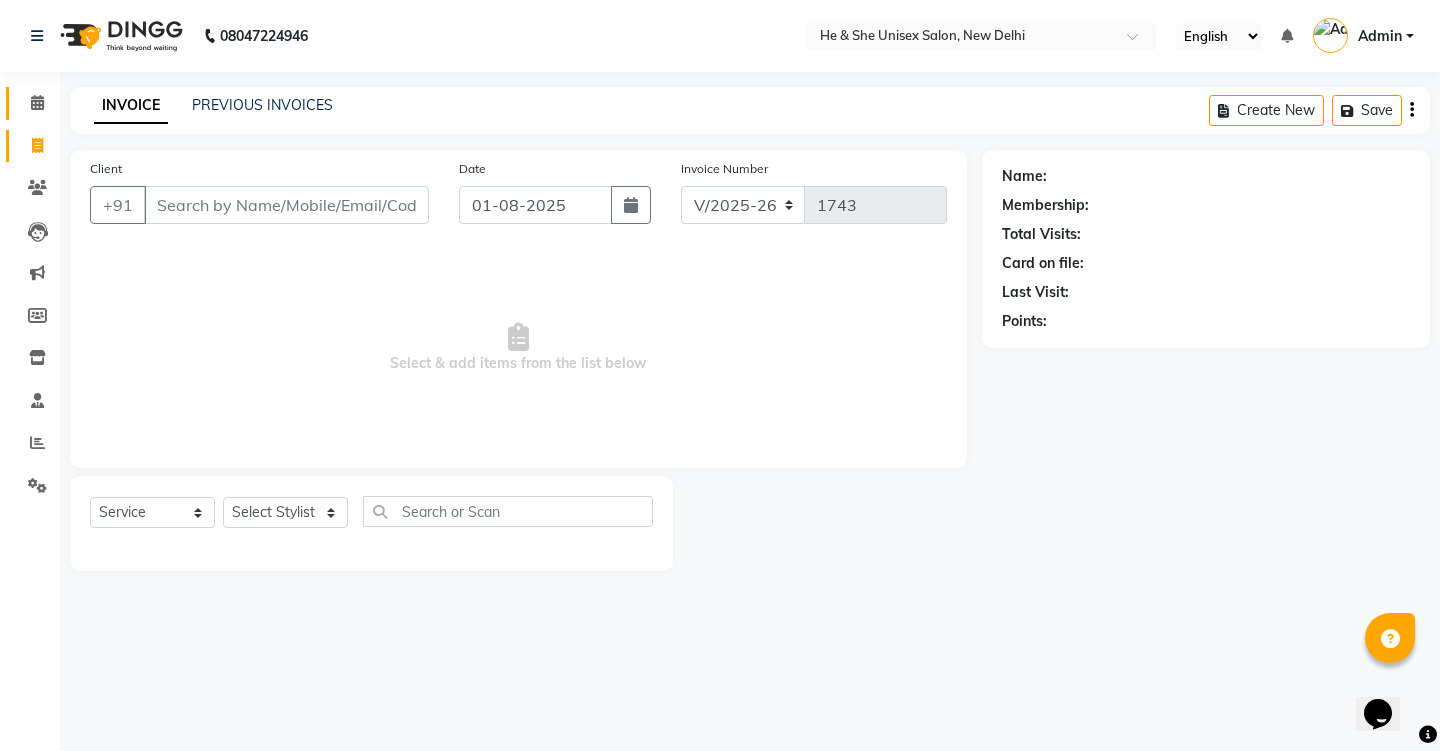 click on "Calendar" 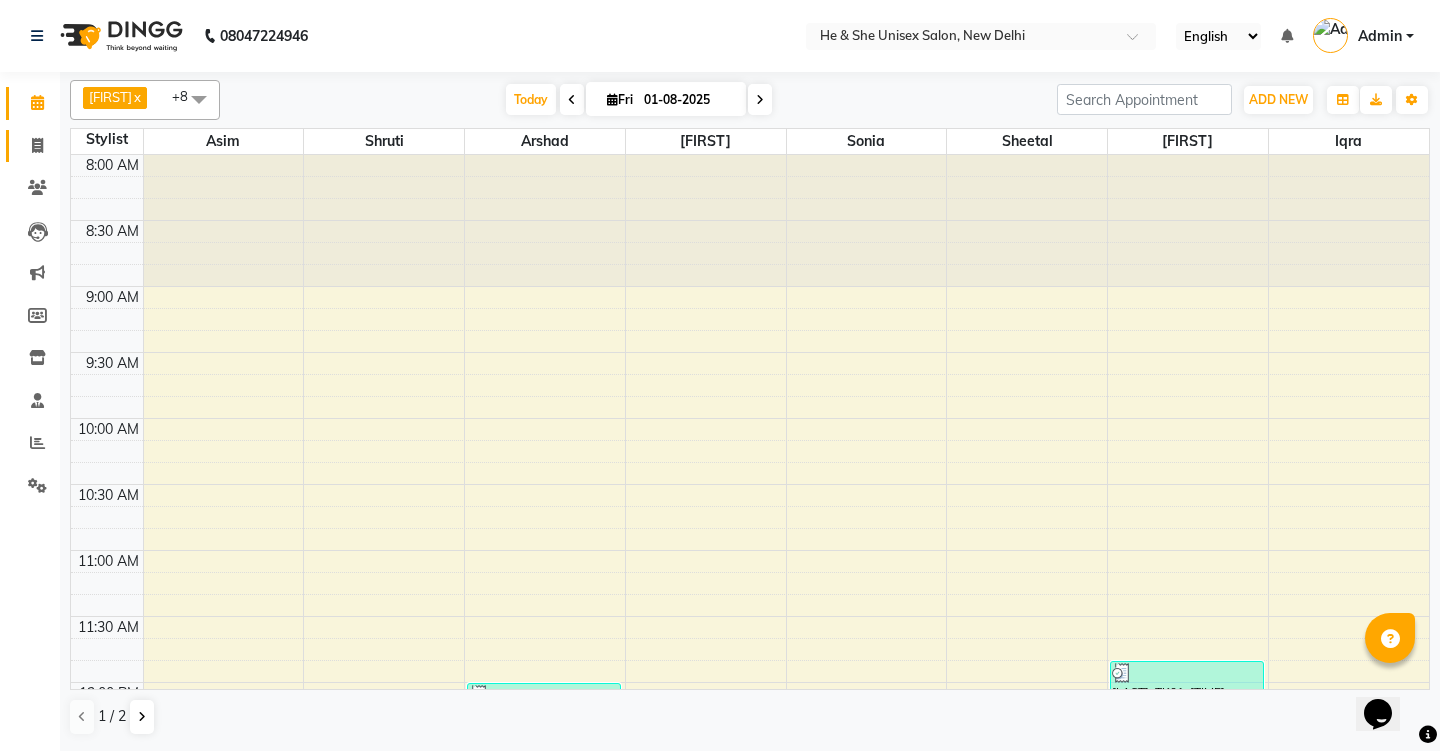 click on "Invoice" 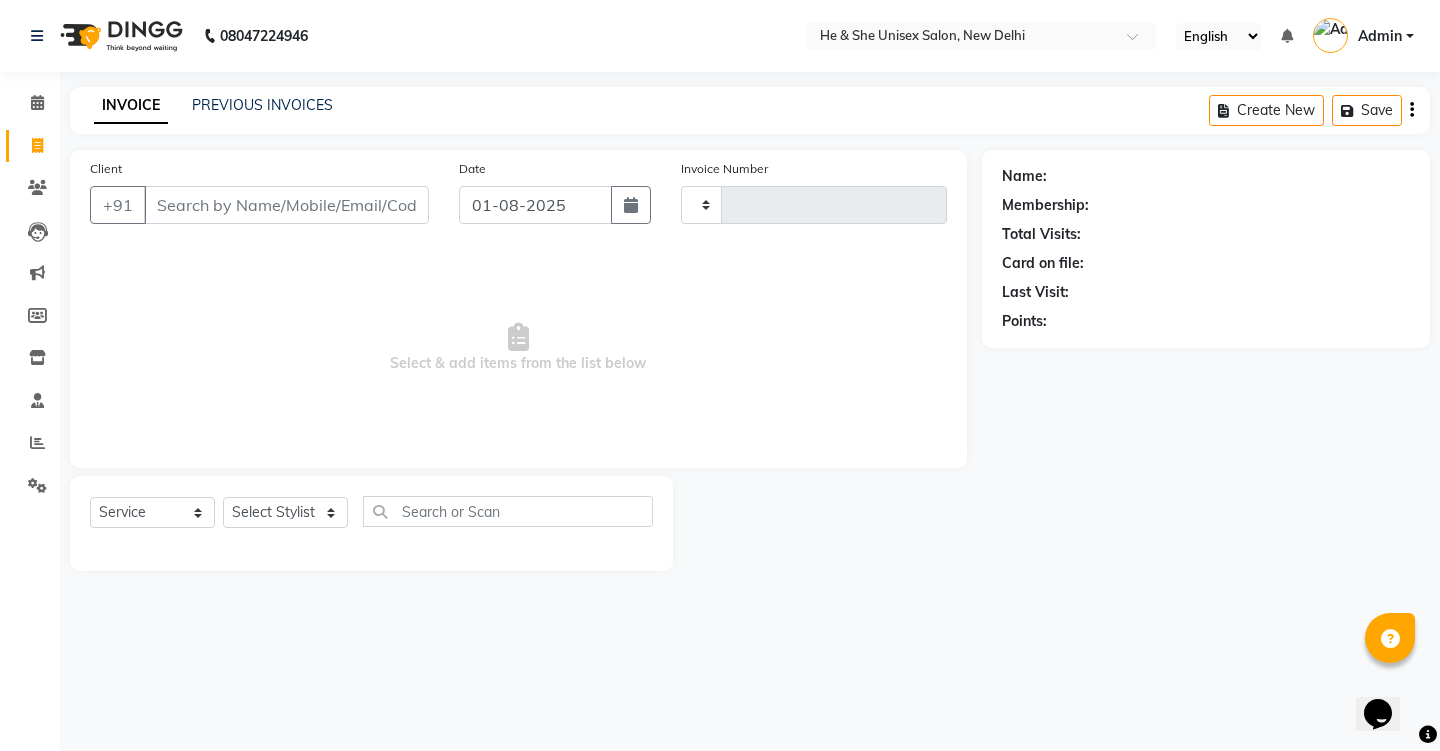 type on "1743" 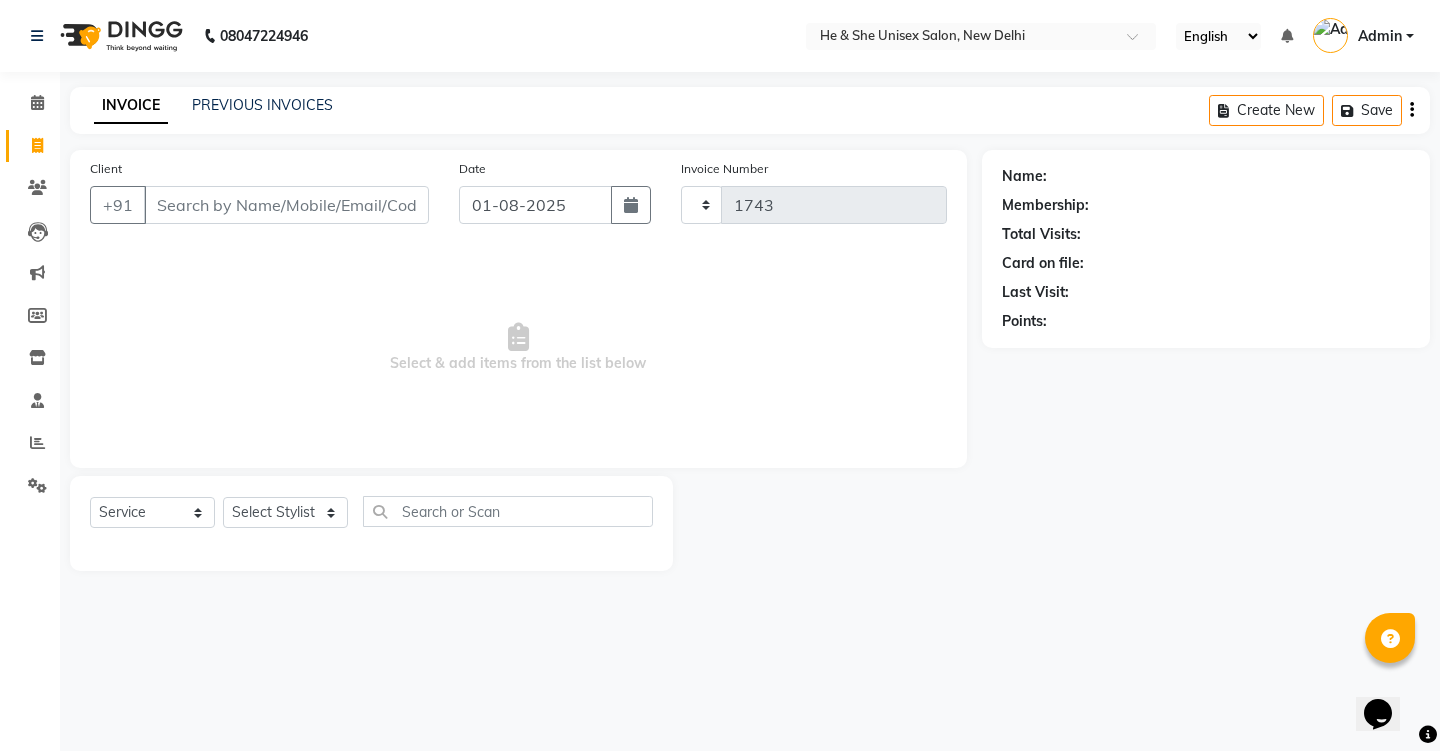 select on "4745" 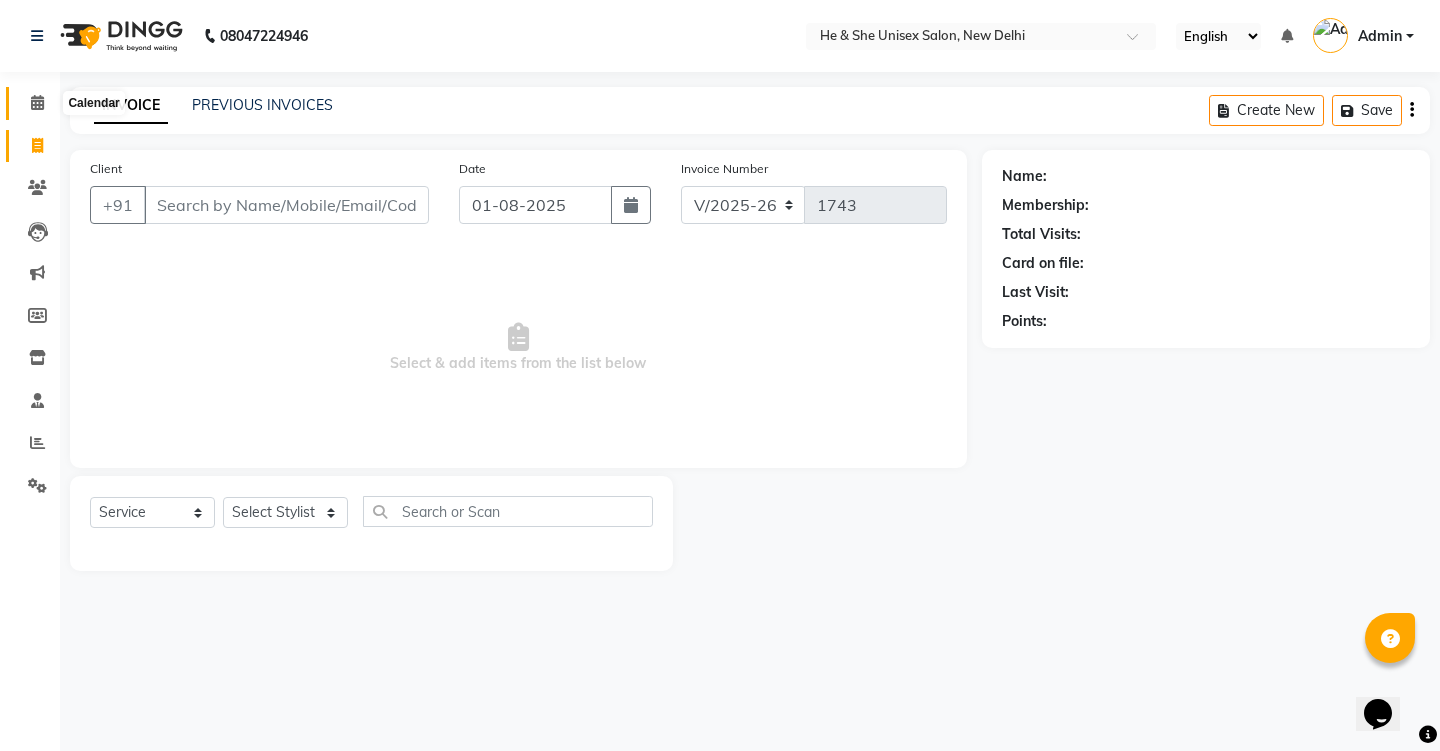 click 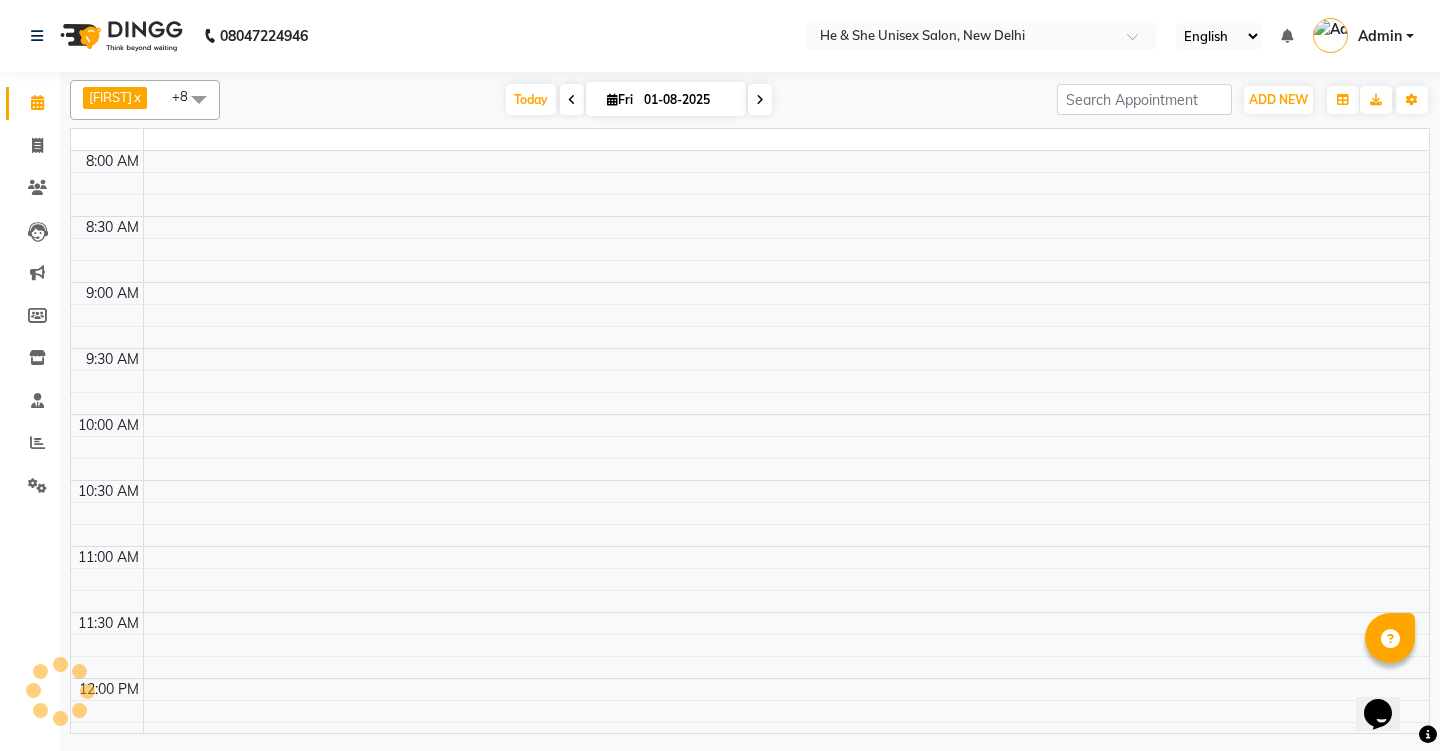 scroll, scrollTop: 1057, scrollLeft: 0, axis: vertical 